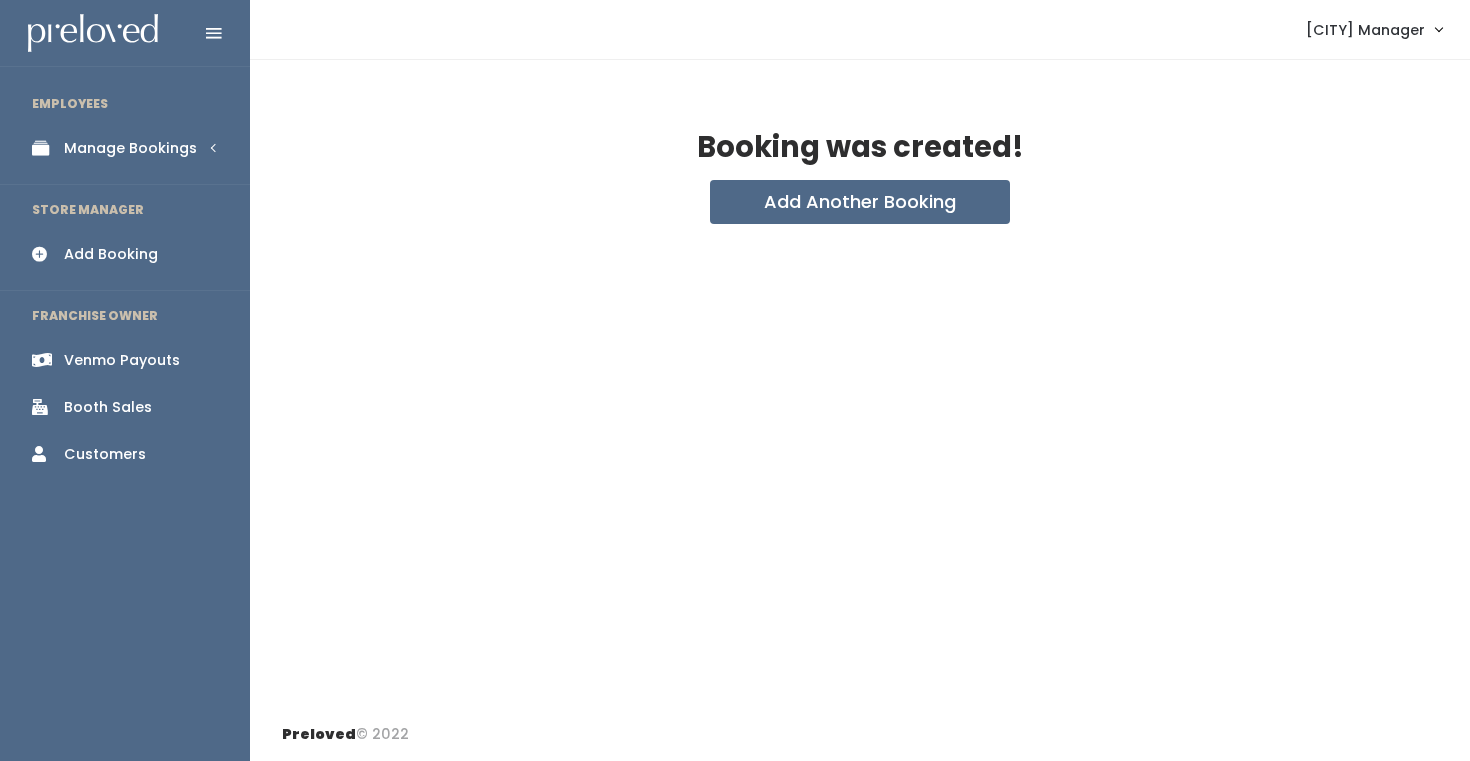 scroll, scrollTop: 0, scrollLeft: 0, axis: both 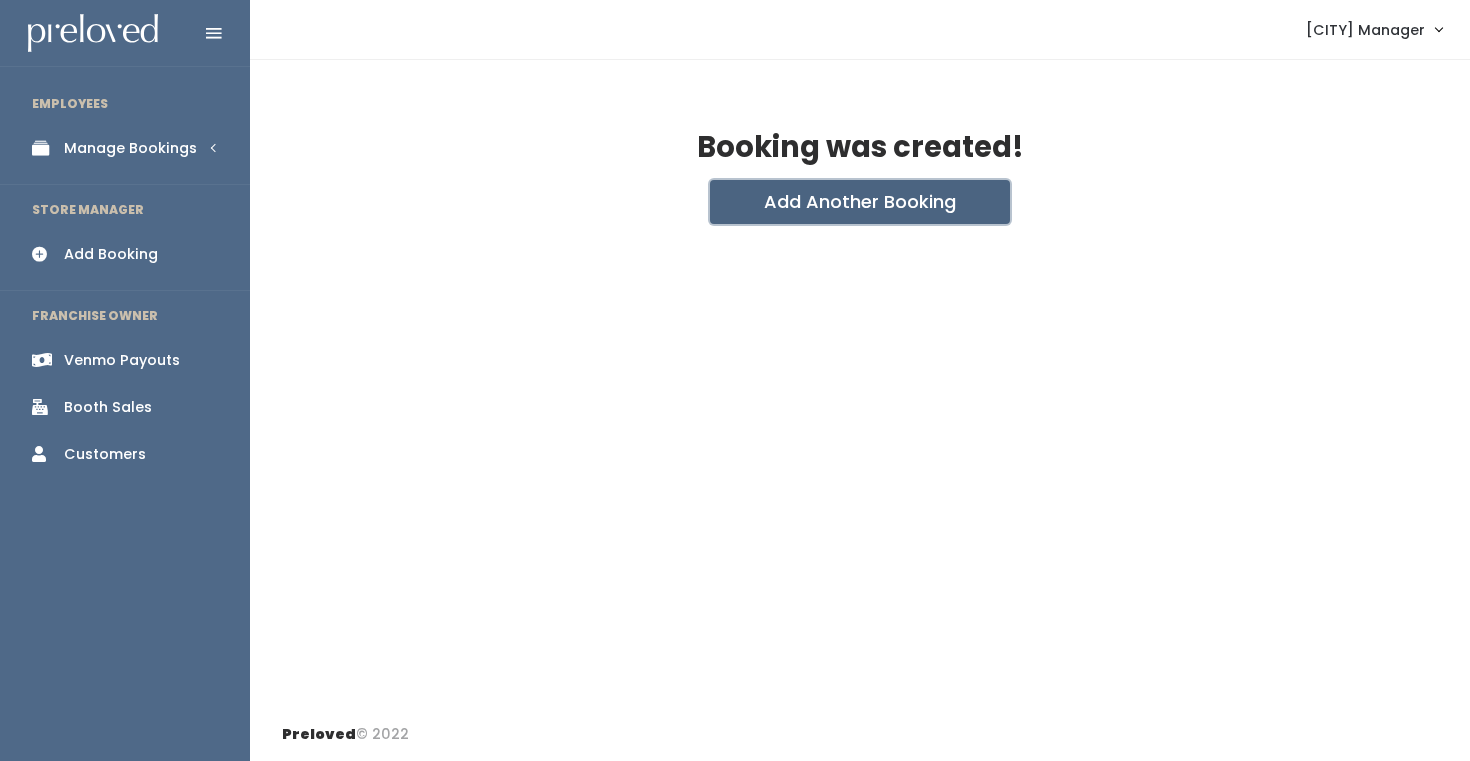 click on "Add Another Booking" at bounding box center (860, 202) 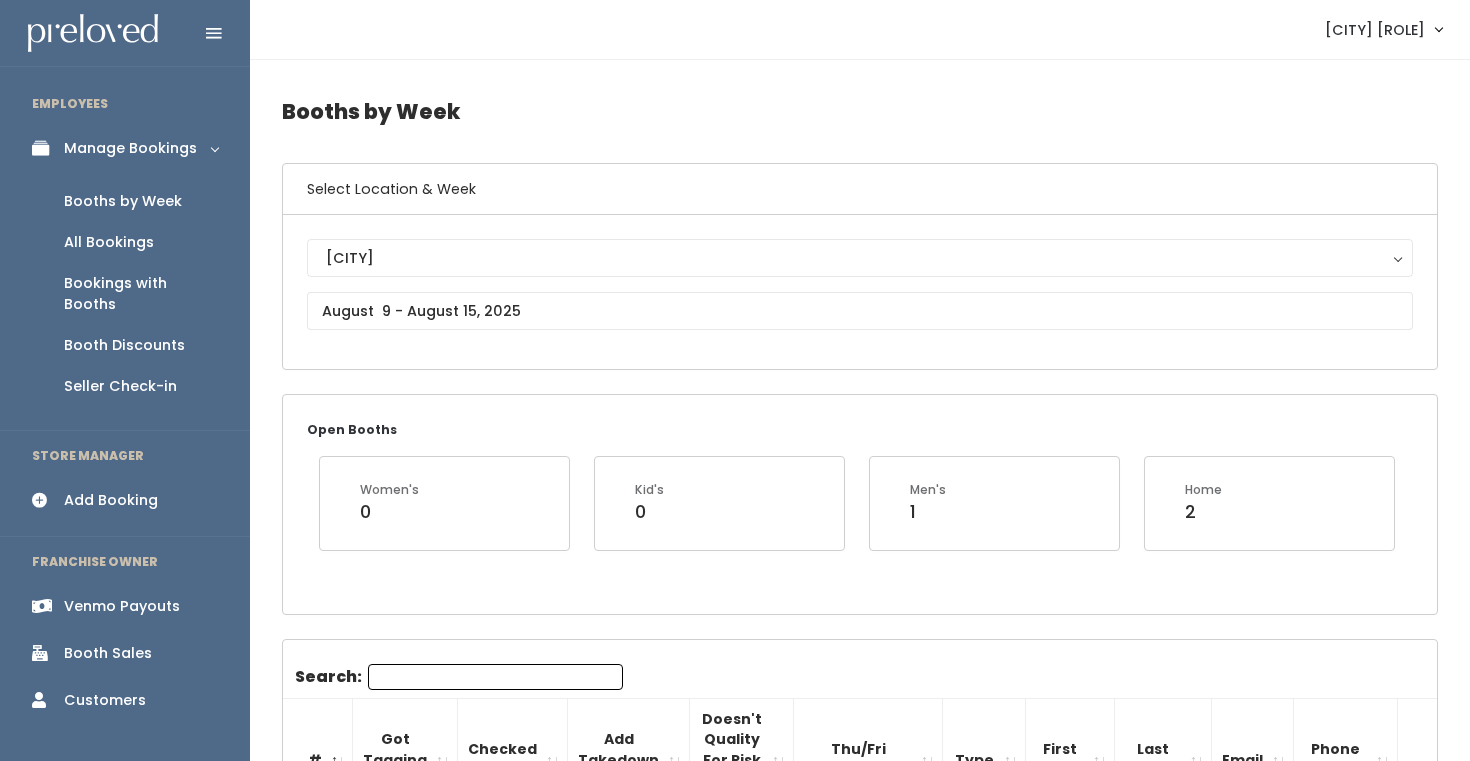 scroll, scrollTop: 0, scrollLeft: 0, axis: both 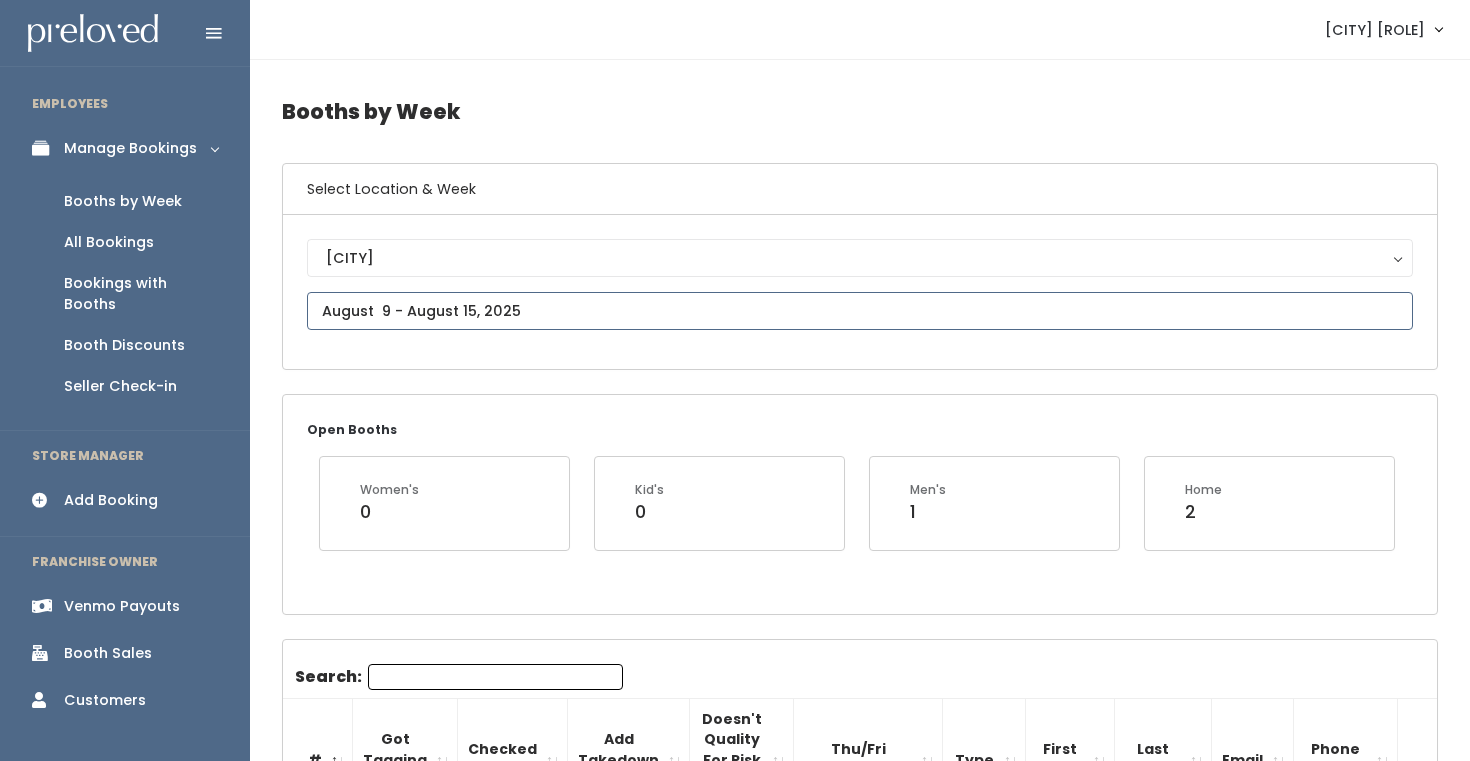 click at bounding box center (860, 311) 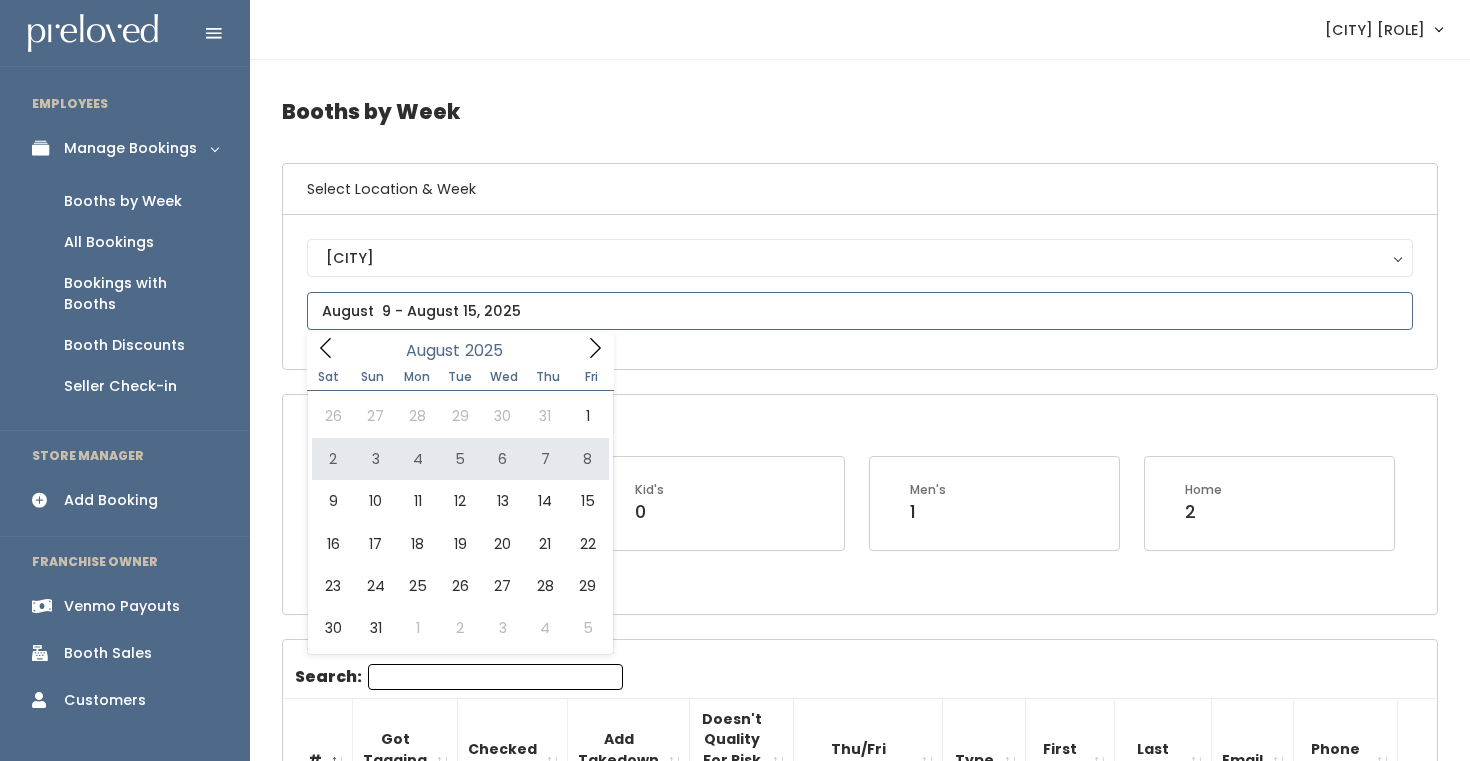 type on "August 2 to August 8" 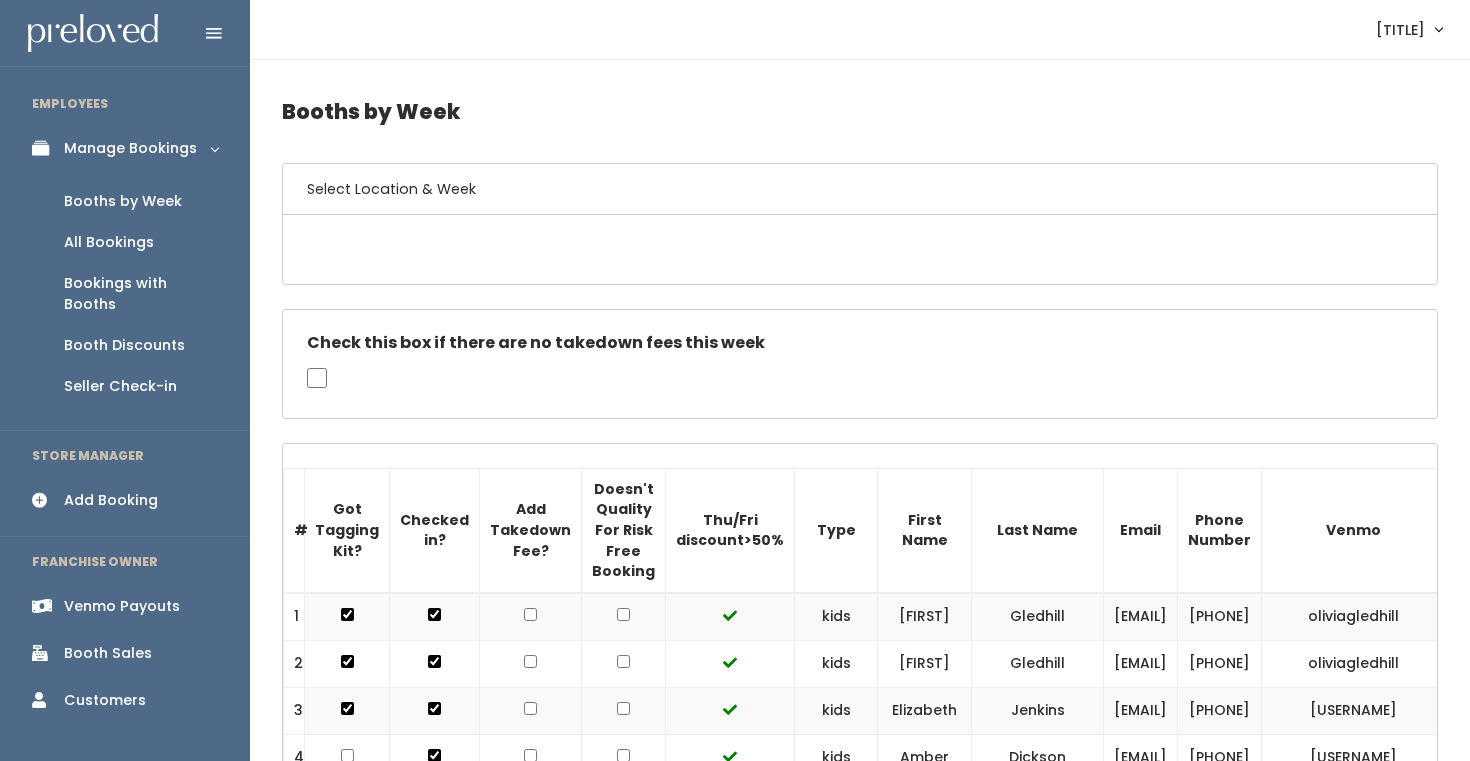 scroll, scrollTop: 0, scrollLeft: 0, axis: both 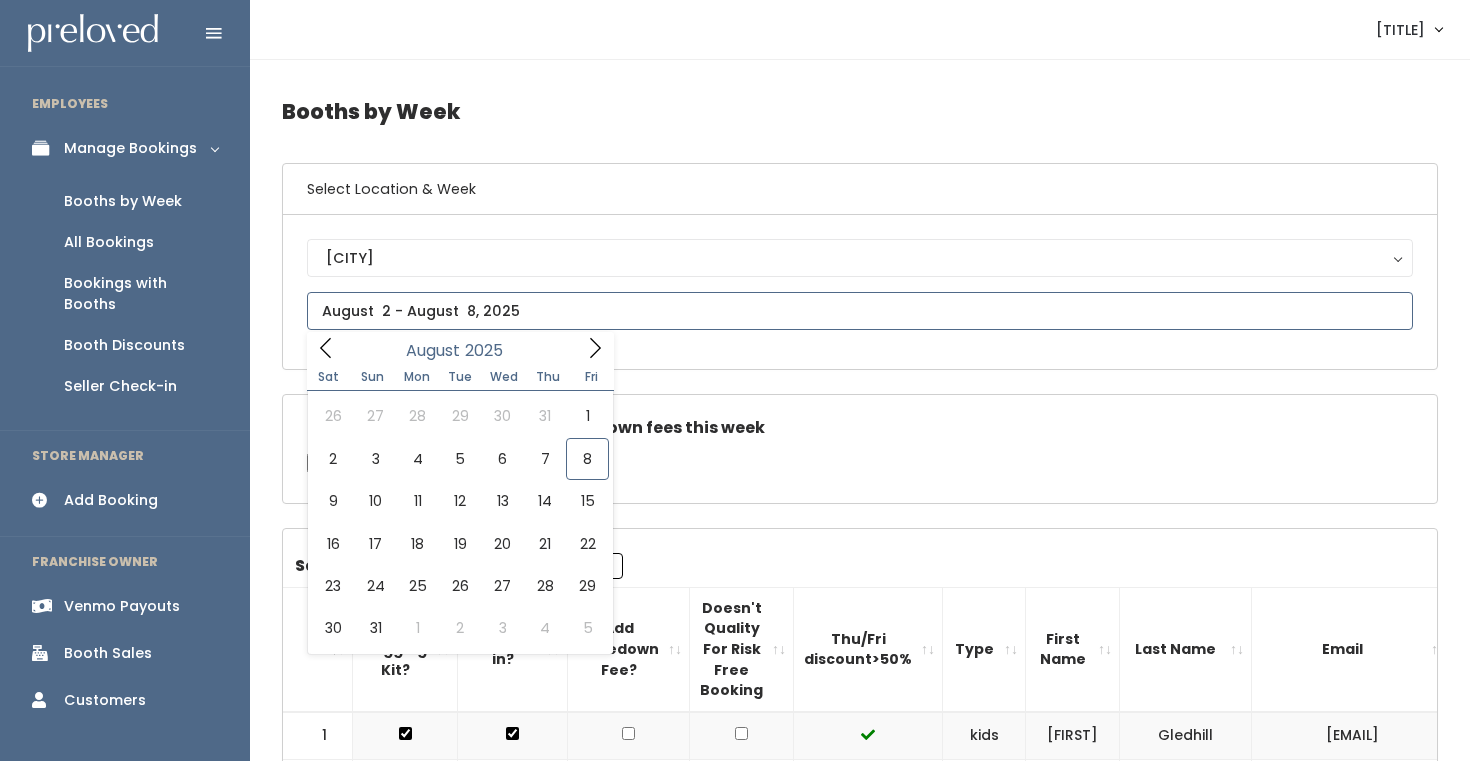 click at bounding box center [860, 311] 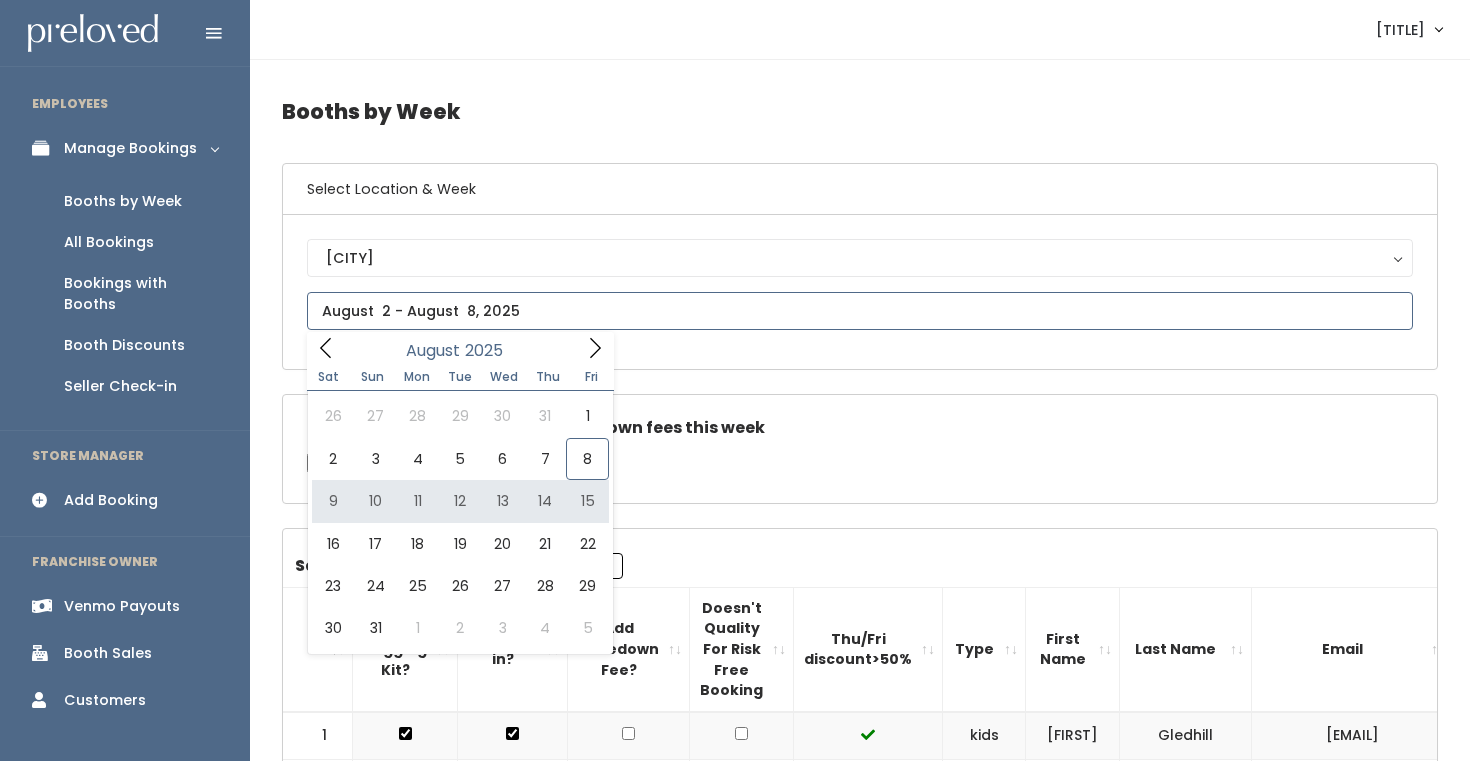 type on "August 9 to August 15" 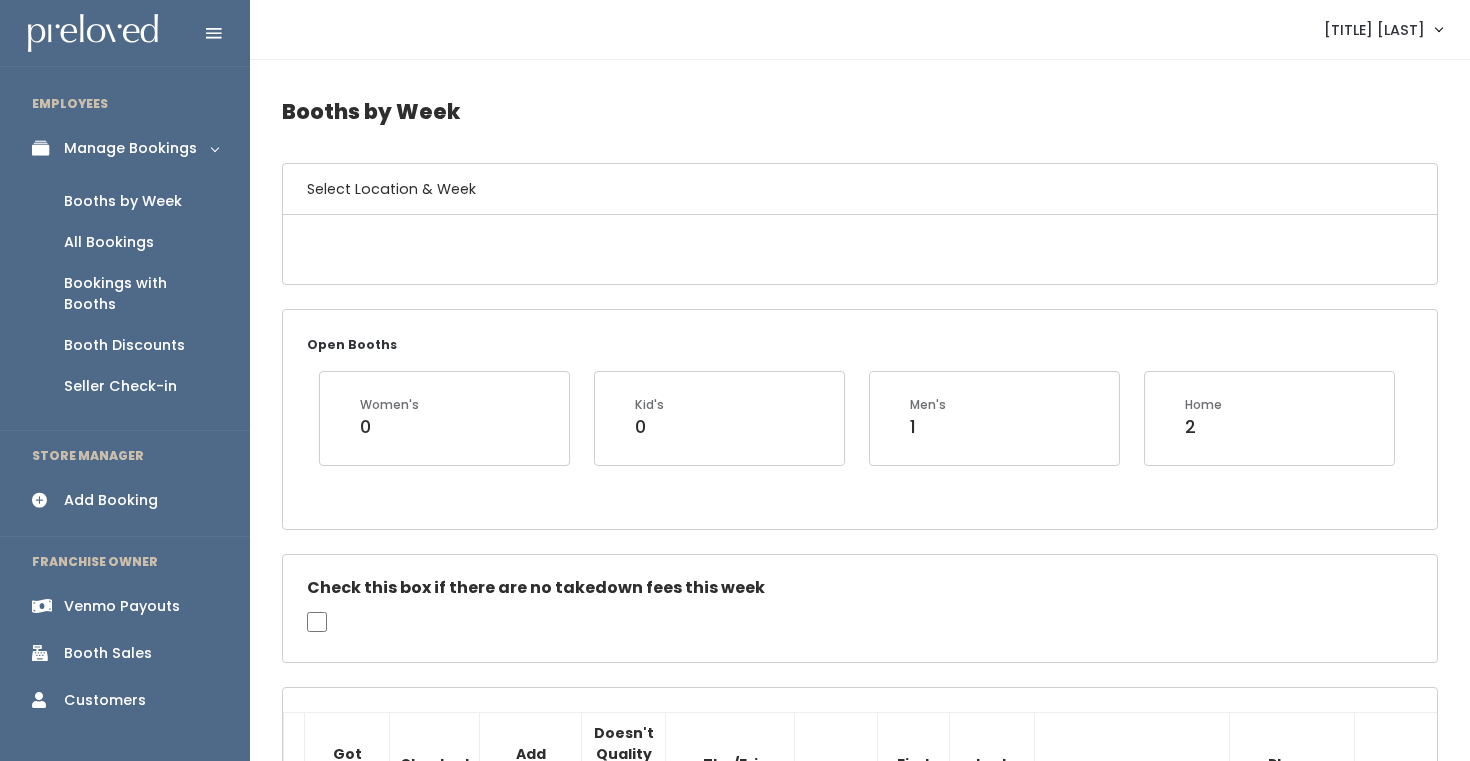 scroll, scrollTop: 0, scrollLeft: 0, axis: both 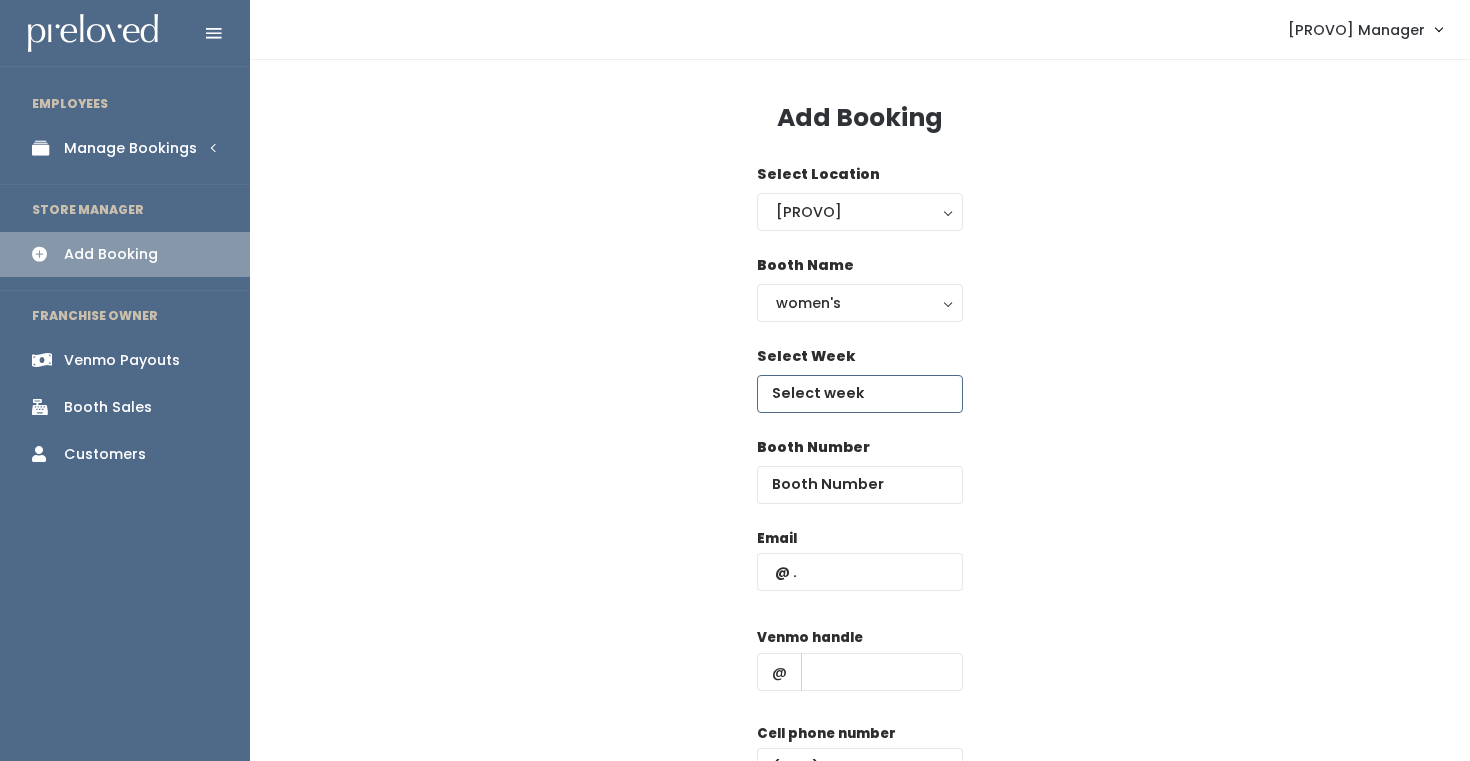 click at bounding box center [860, 394] 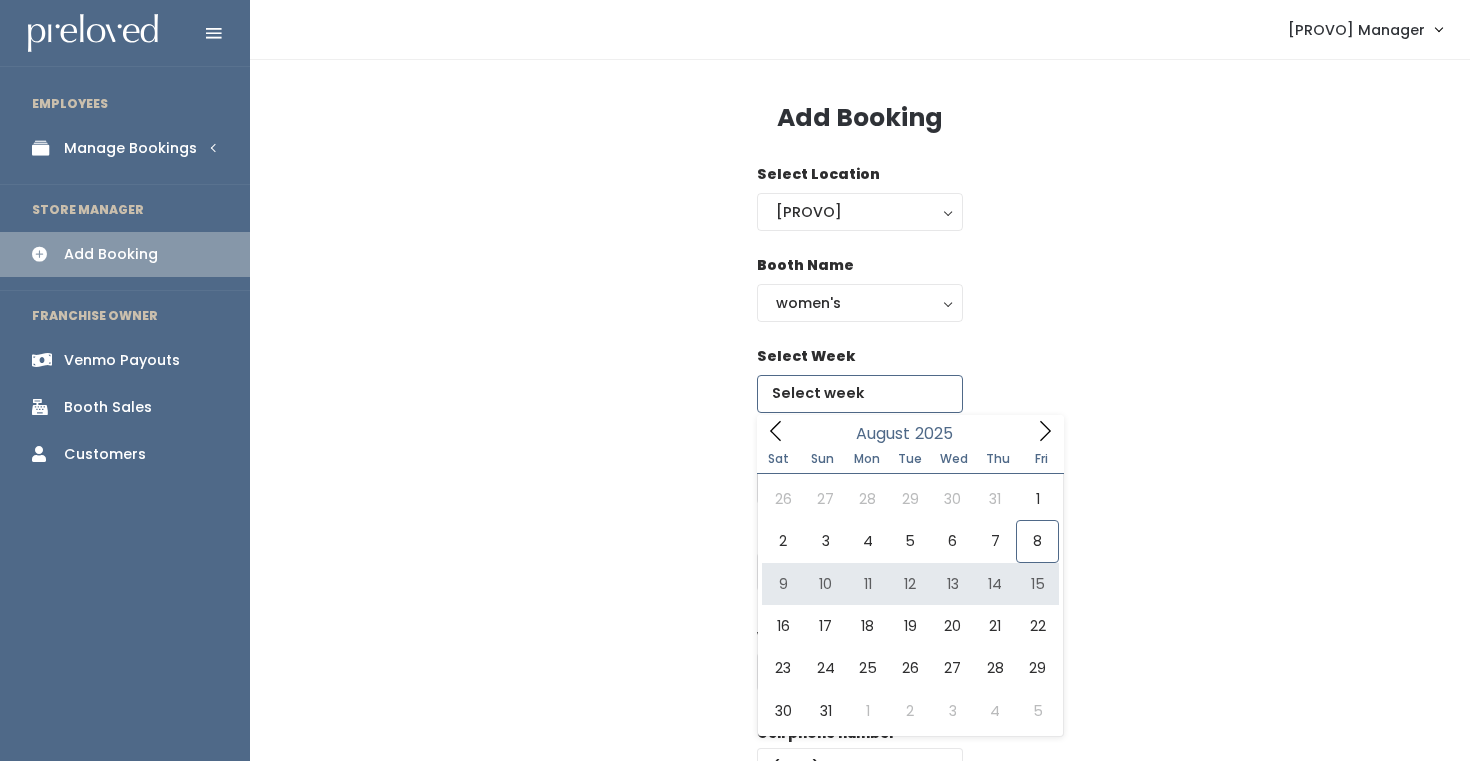 type on "August 9 to August 15" 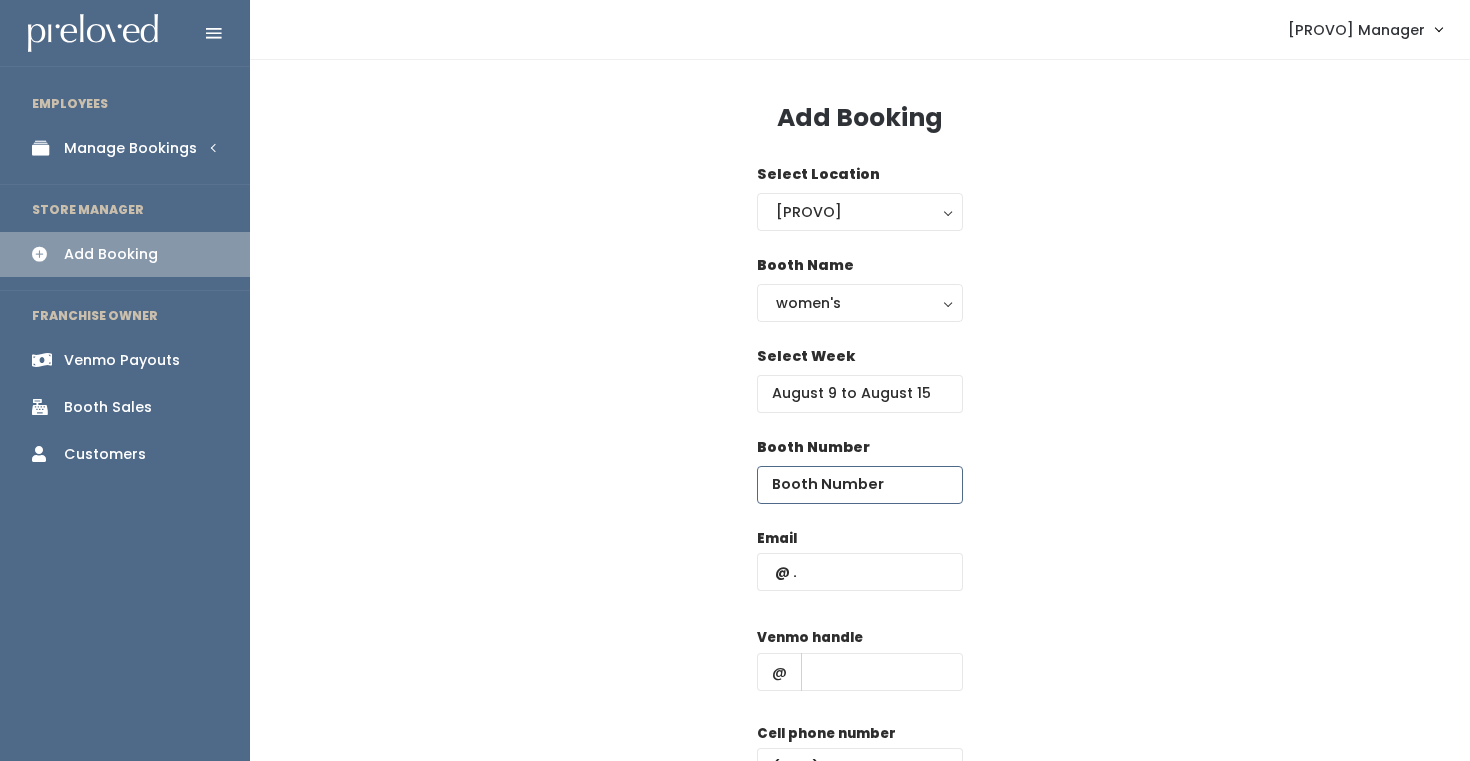 click at bounding box center (860, 485) 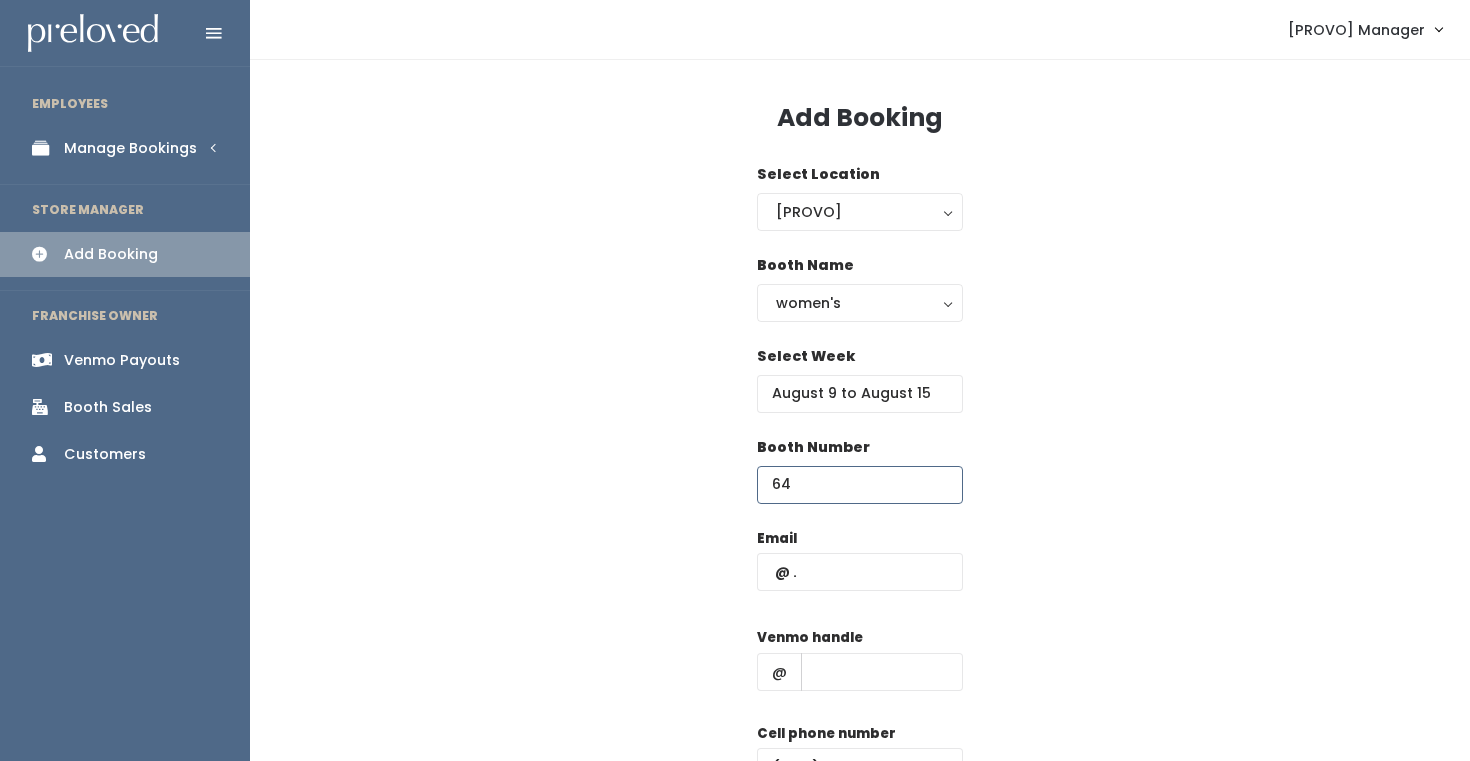 type on "64" 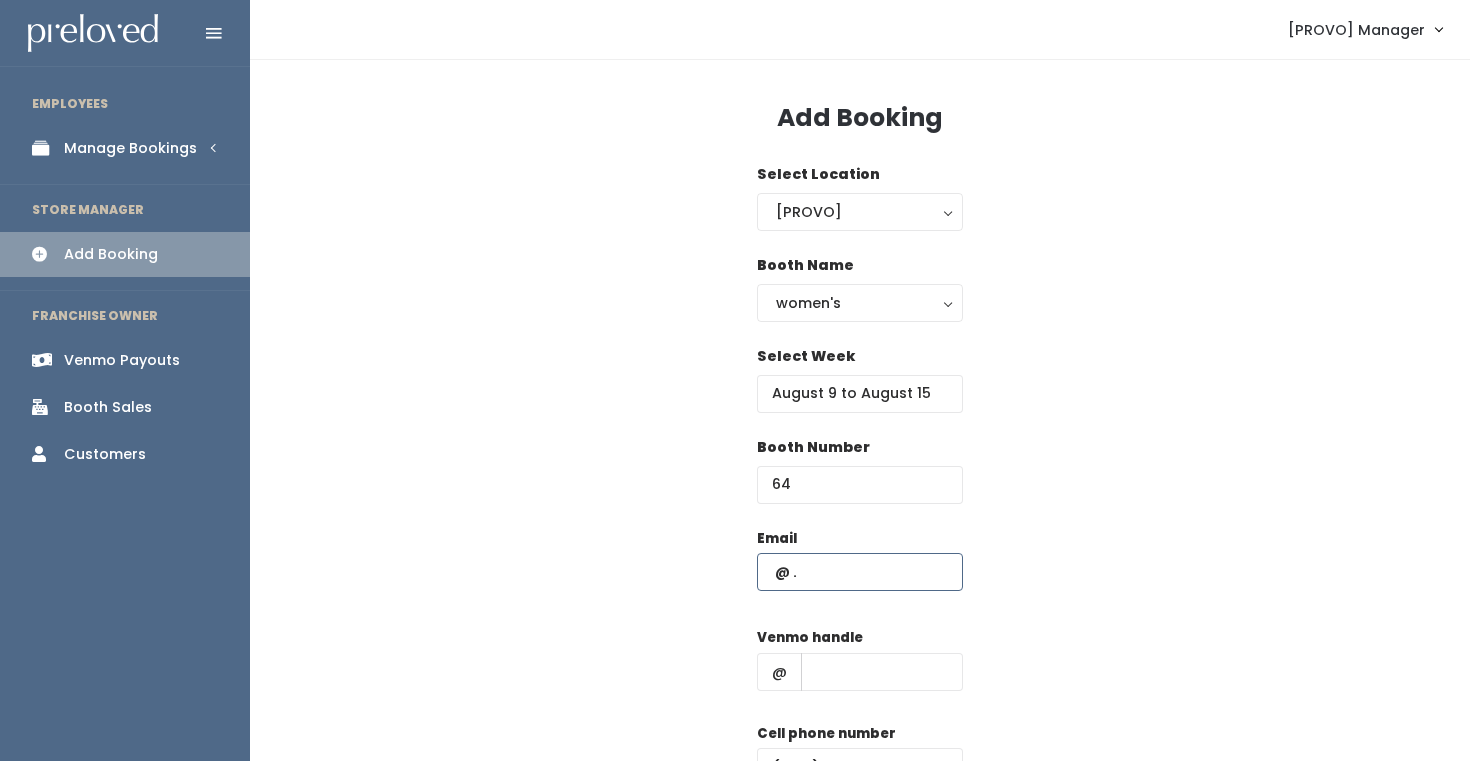 click at bounding box center [860, 572] 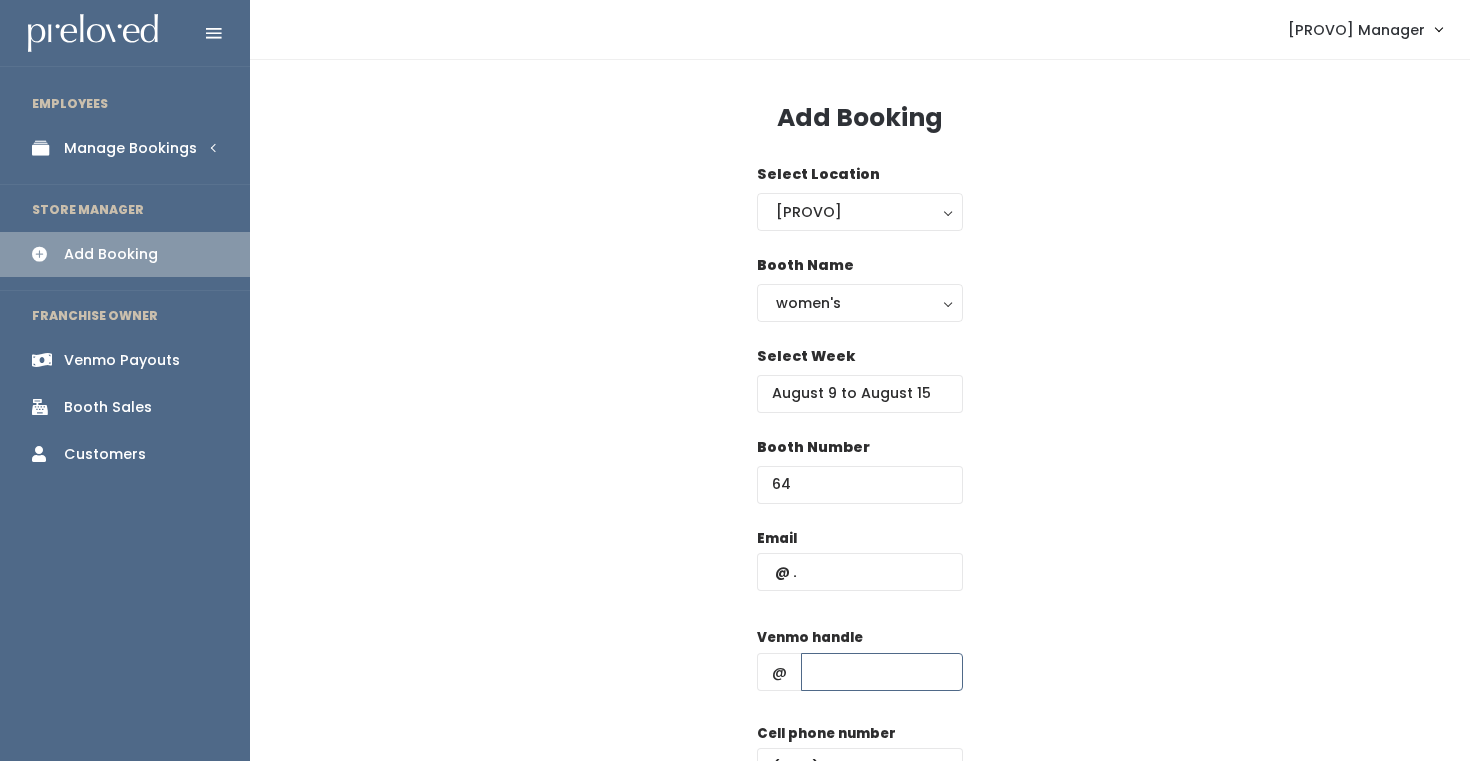 click at bounding box center (882, 672) 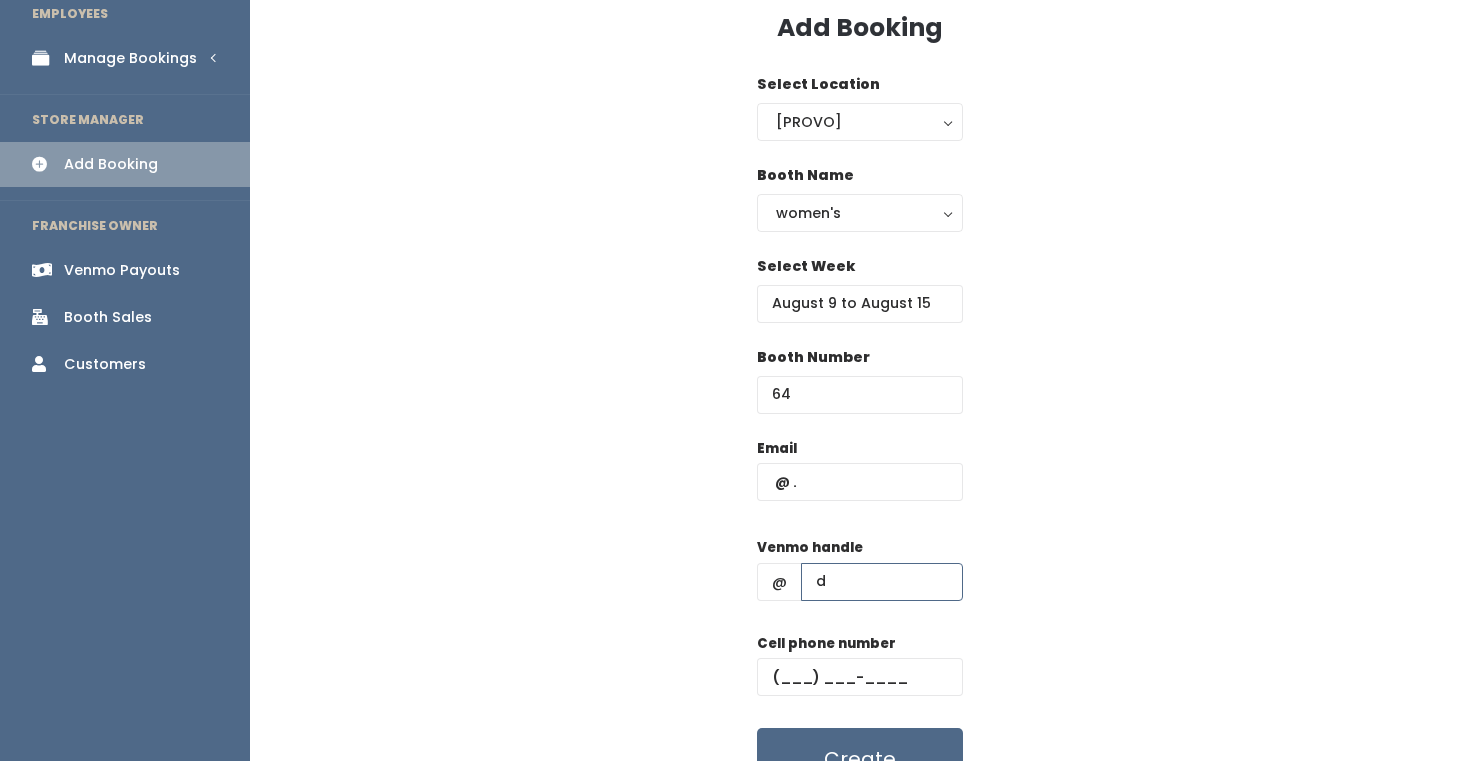 scroll, scrollTop: 110, scrollLeft: 0, axis: vertical 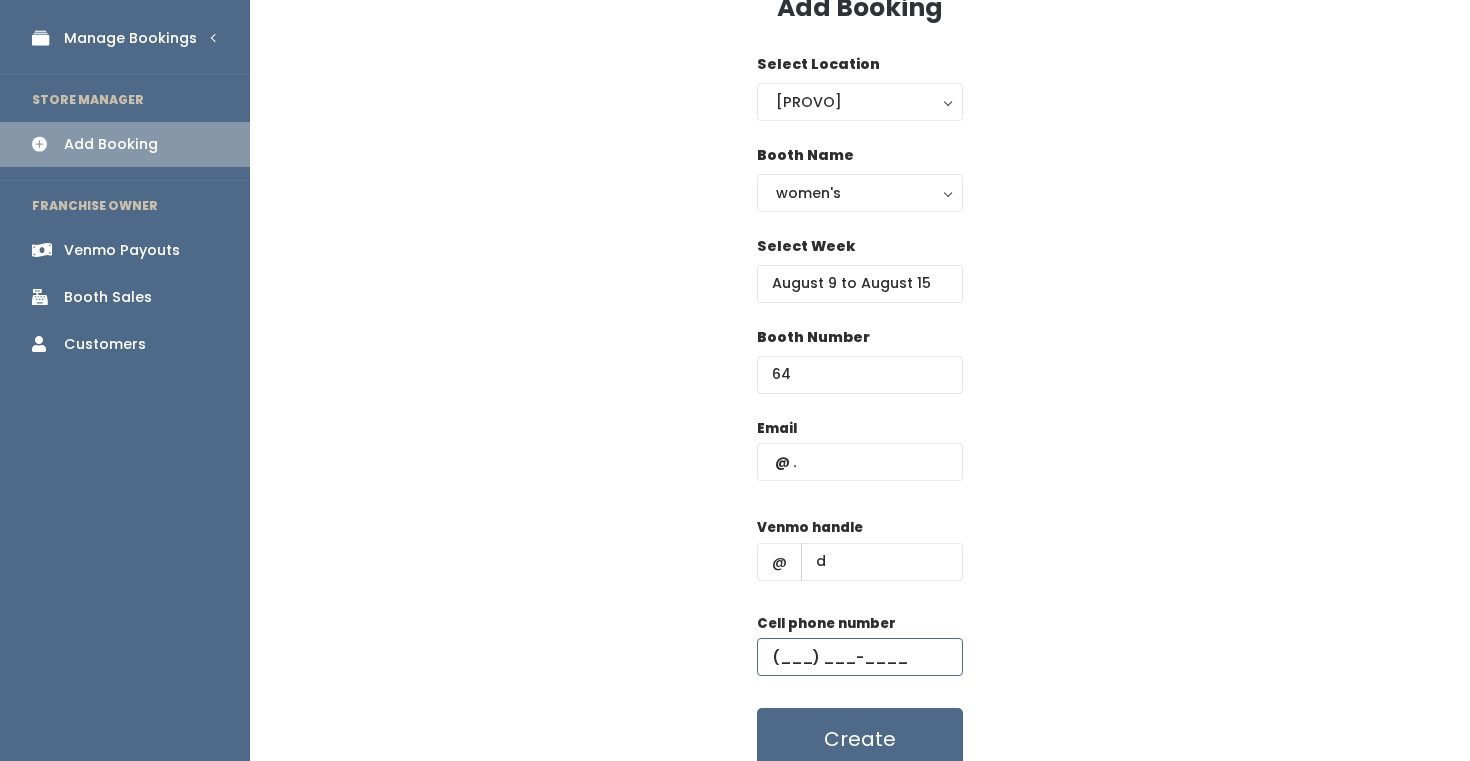 click at bounding box center (860, 657) 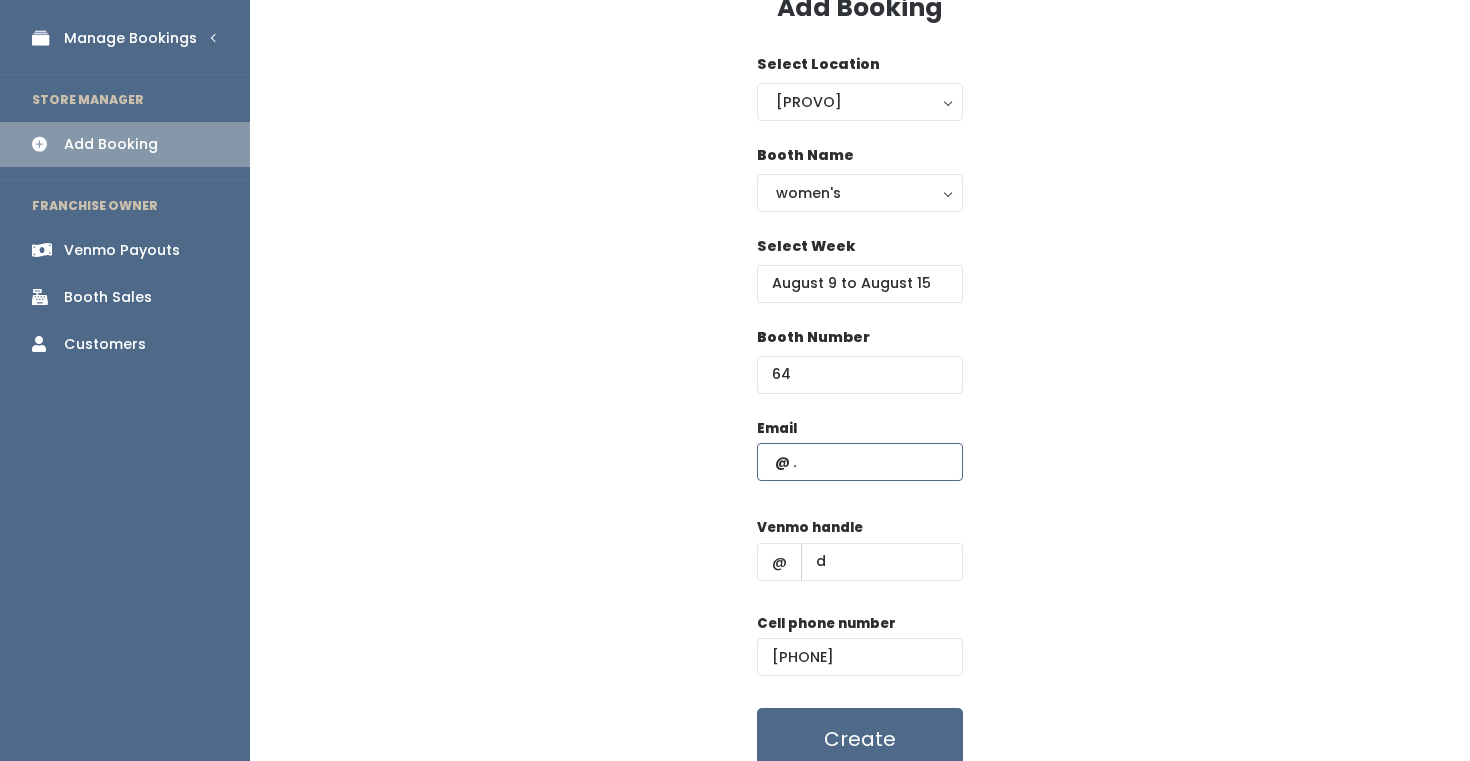 click at bounding box center [860, 462] 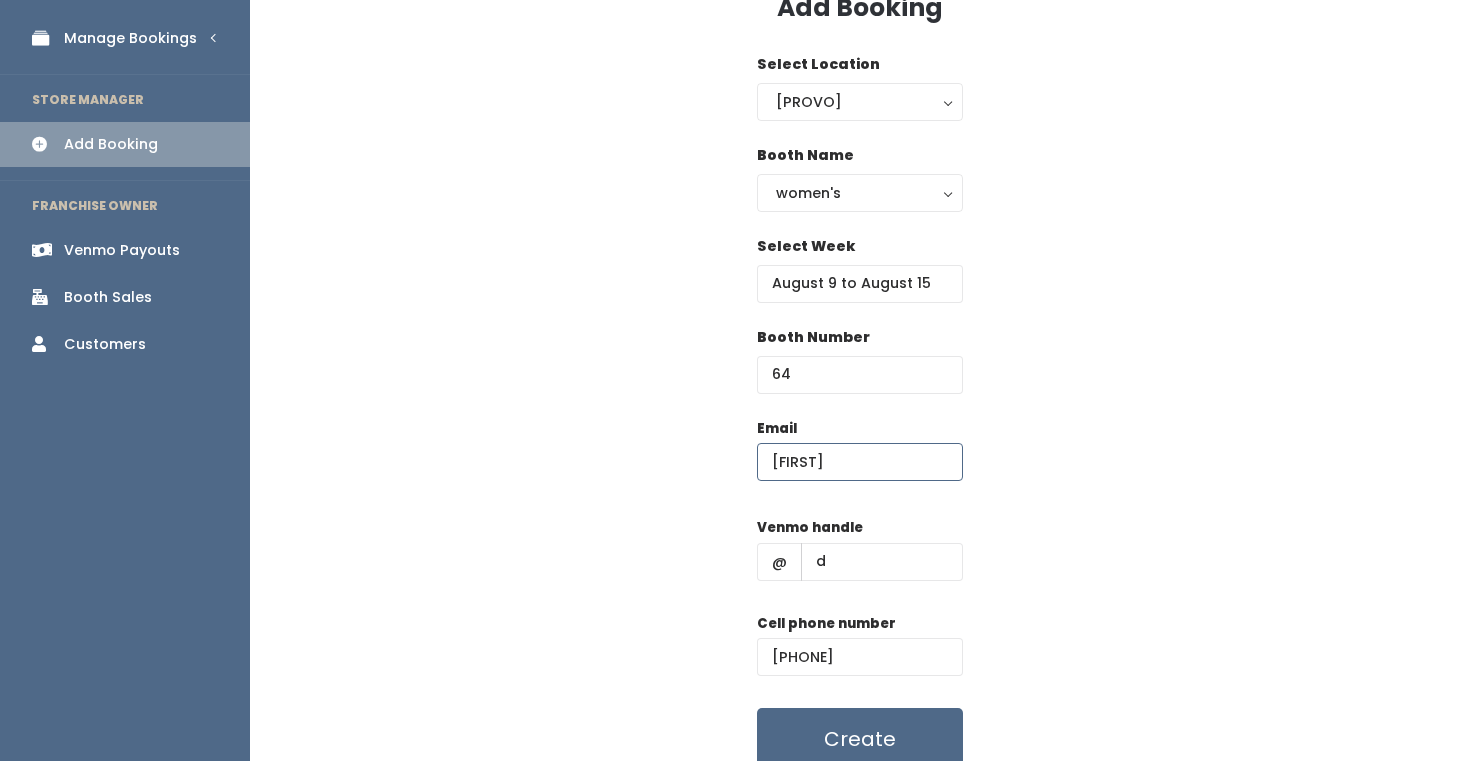 type on "[USERNAME]@example.com" 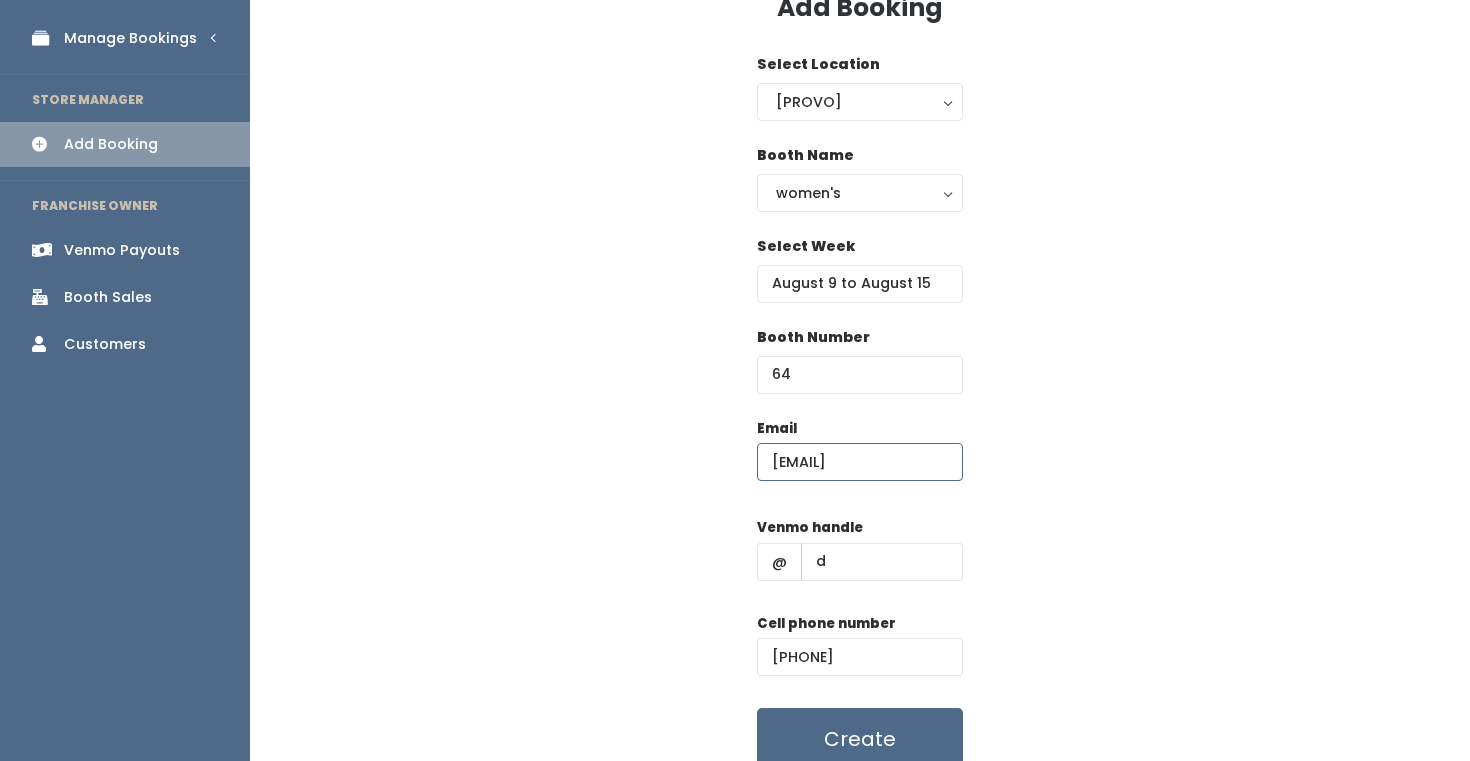 click on "[USERNAME]@example.com" at bounding box center (860, 462) 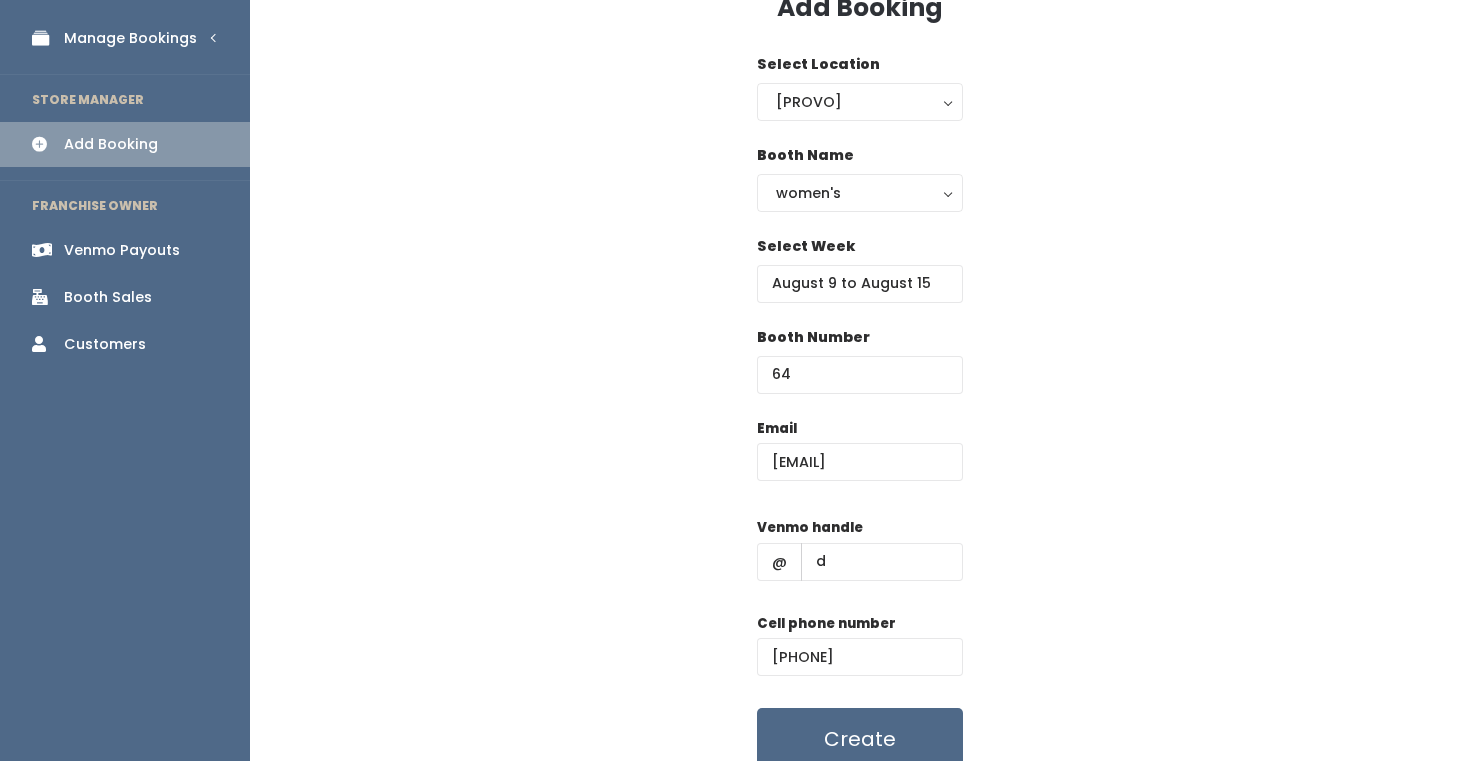 click on "Email
maryann.christensen0@gmail.com
Venmo handle
@
d
Cell phone number
(555) 555-5555
Create" at bounding box center (860, 594) 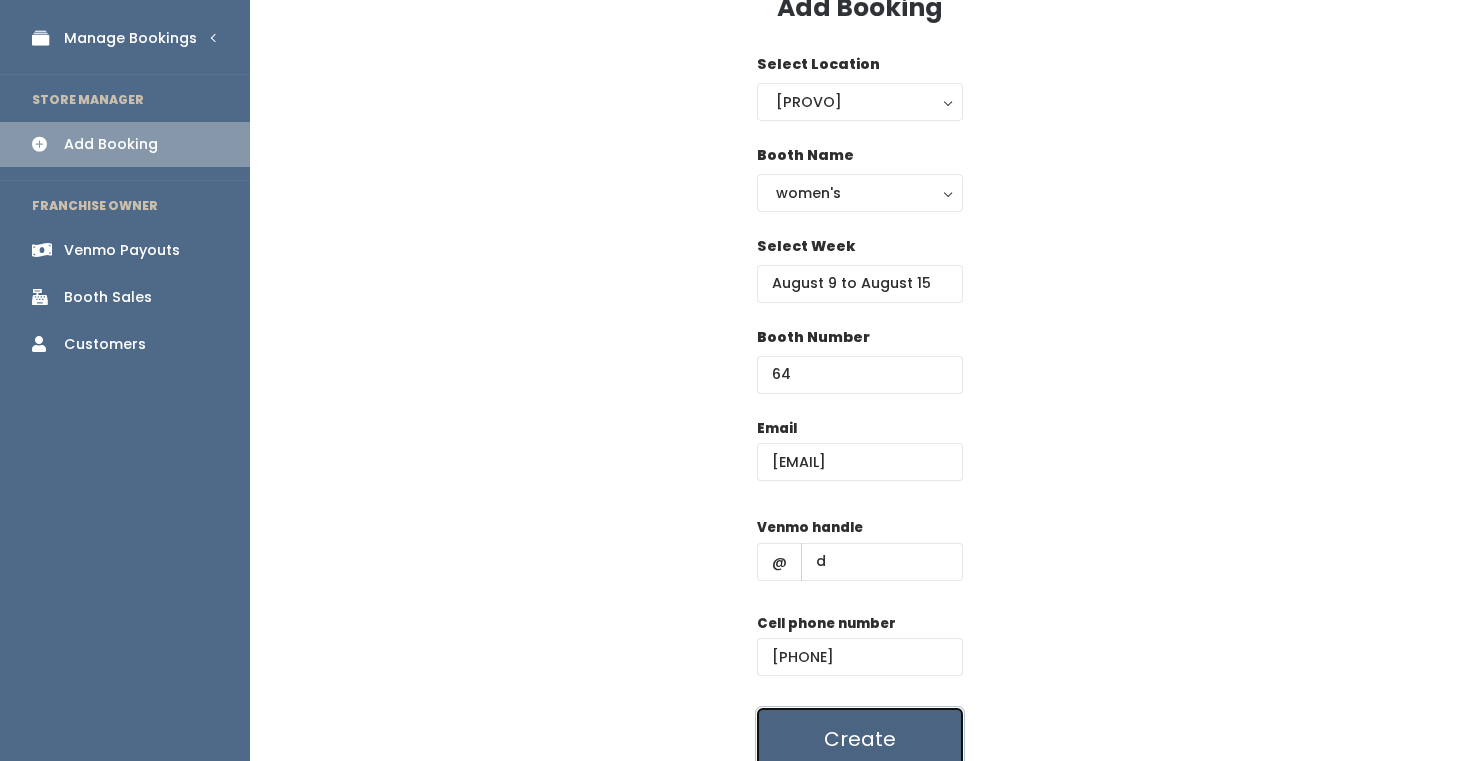 click on "Create" at bounding box center (860, 739) 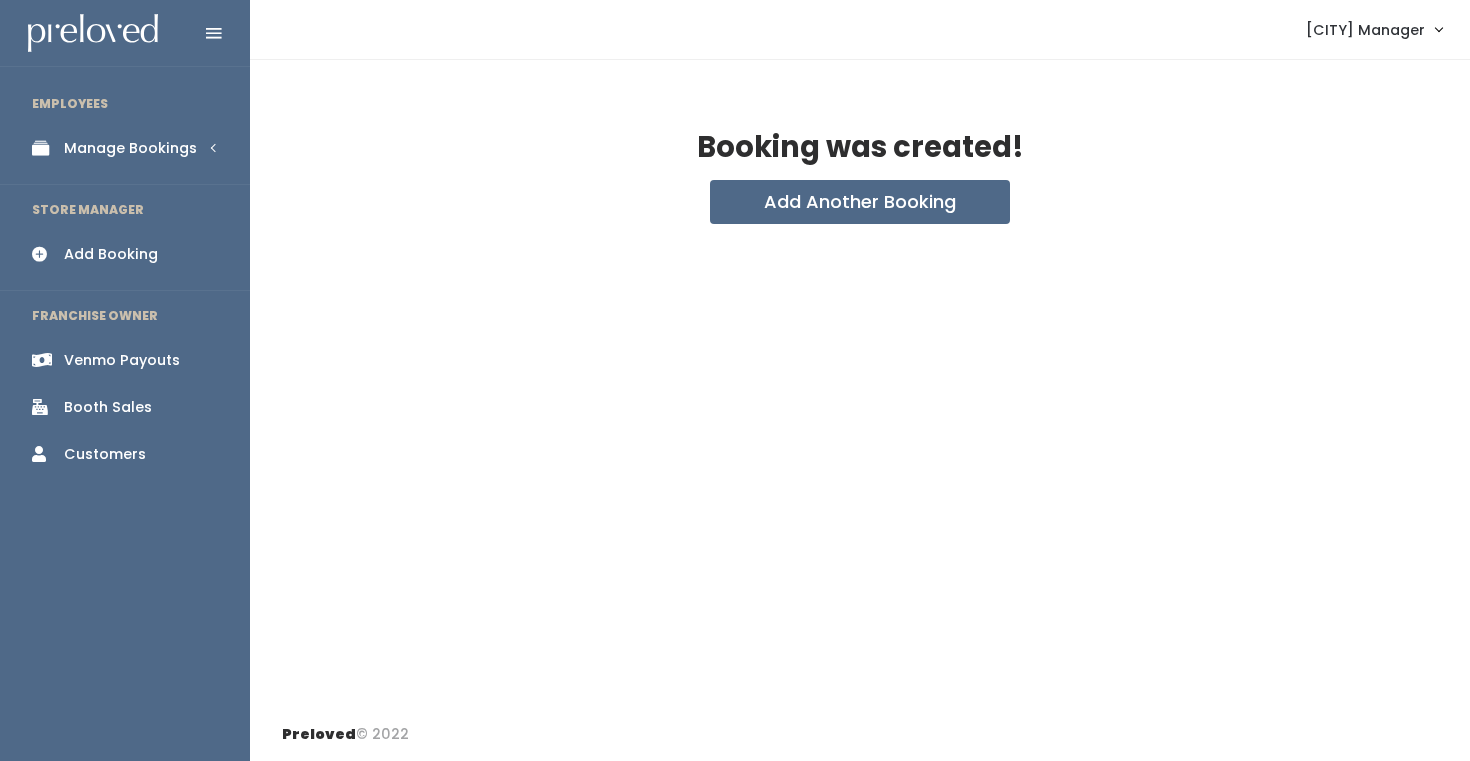 scroll, scrollTop: 0, scrollLeft: 0, axis: both 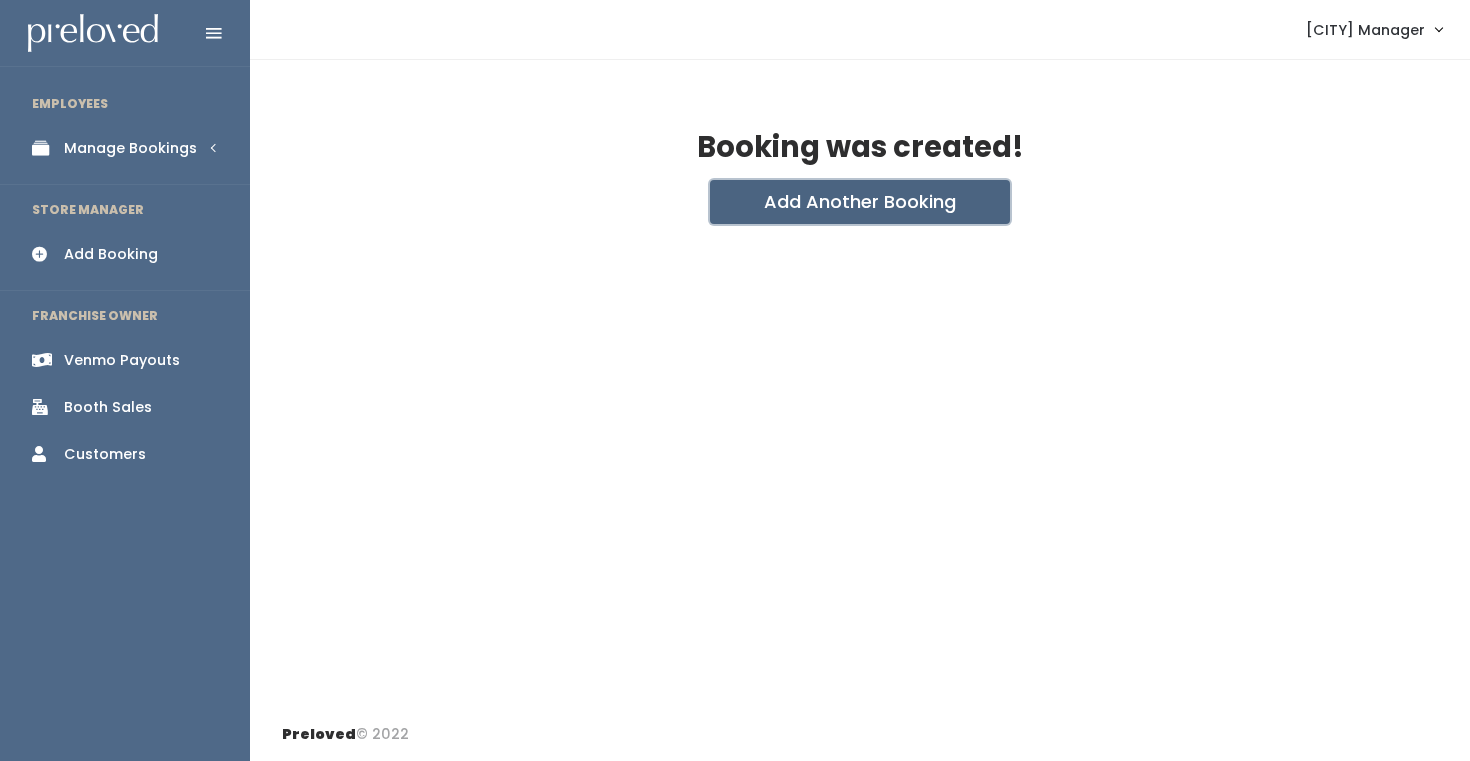 click on "Add Another Booking" at bounding box center [860, 202] 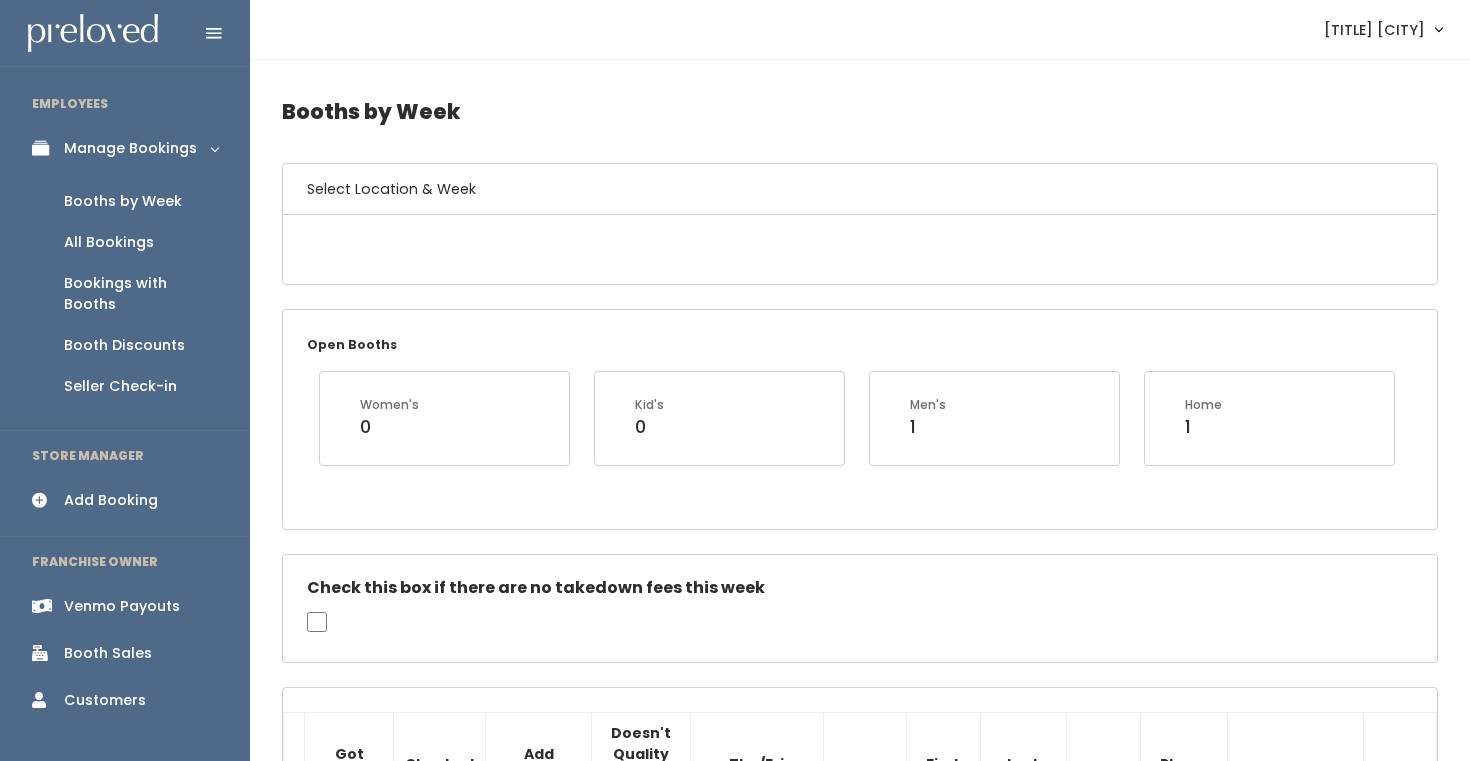 scroll, scrollTop: 0, scrollLeft: 0, axis: both 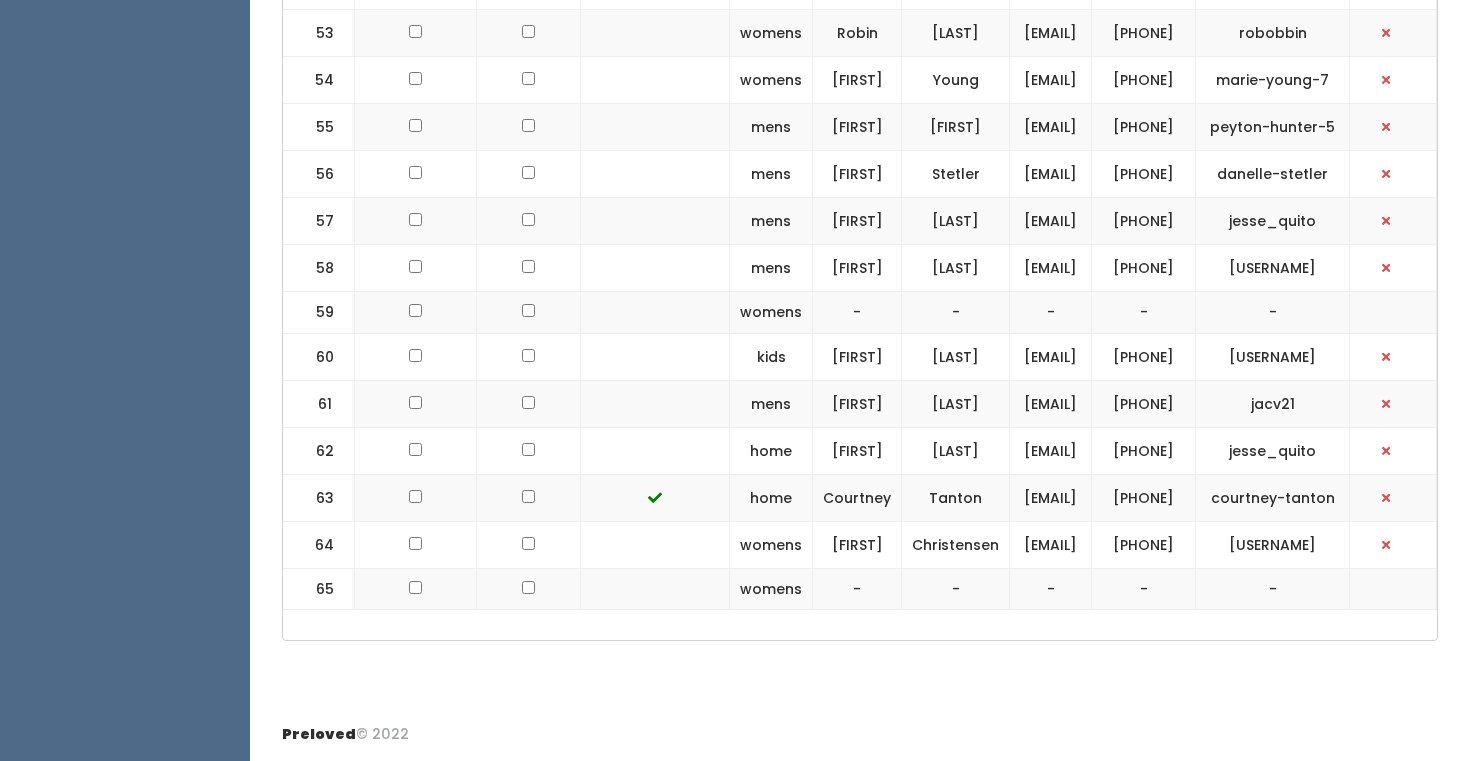 drag, startPoint x: 1211, startPoint y: 572, endPoint x: 956, endPoint y: 576, distance: 255.03137 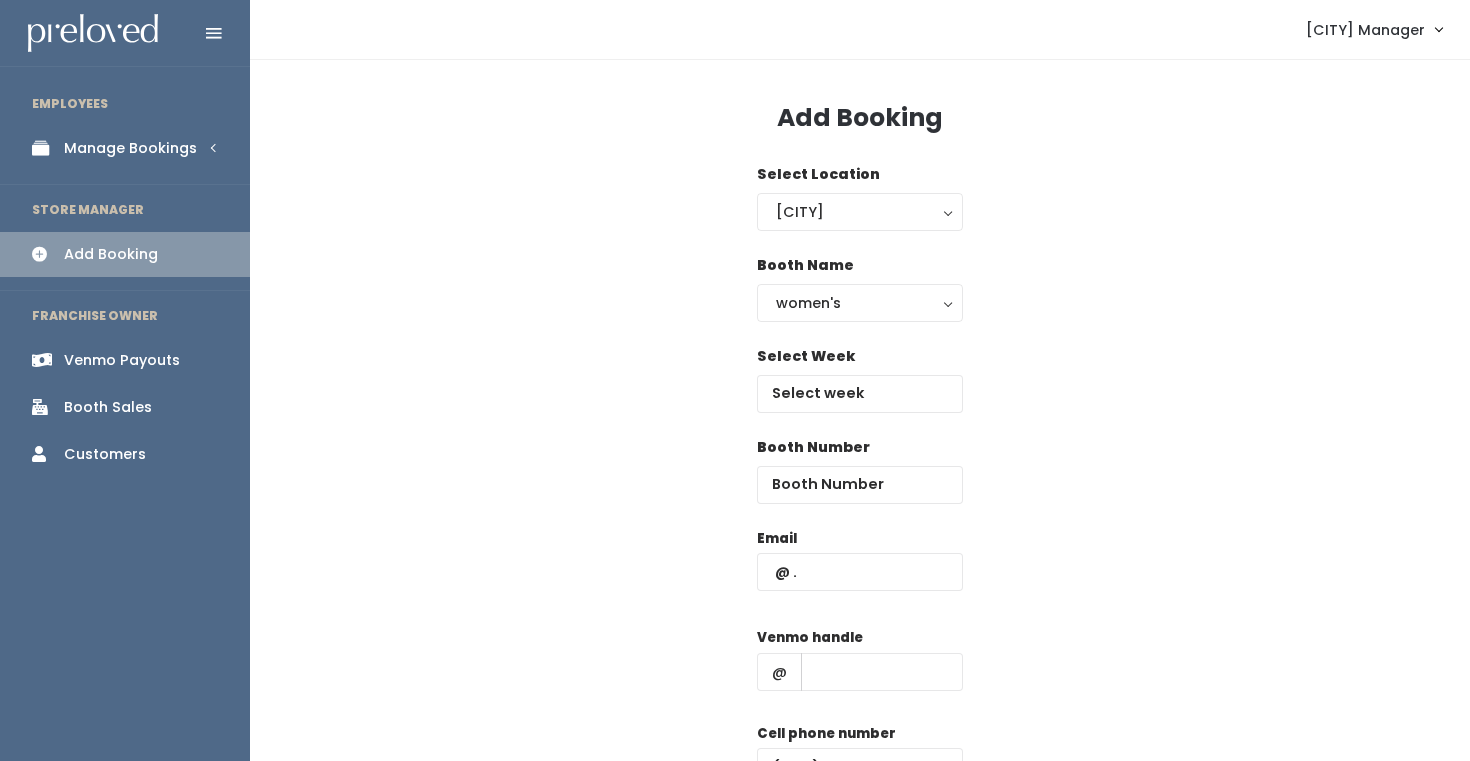 scroll, scrollTop: 0, scrollLeft: 0, axis: both 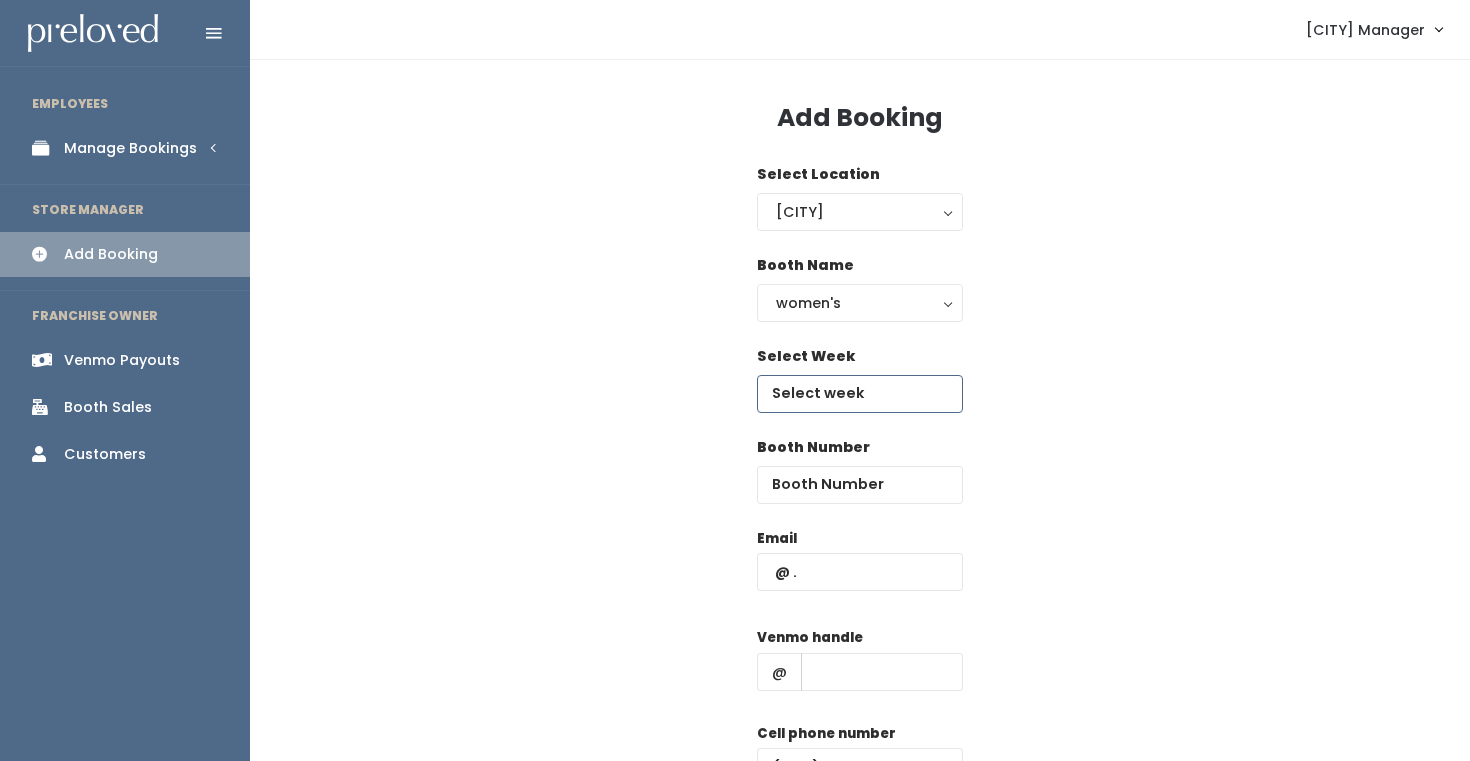 click at bounding box center (860, 394) 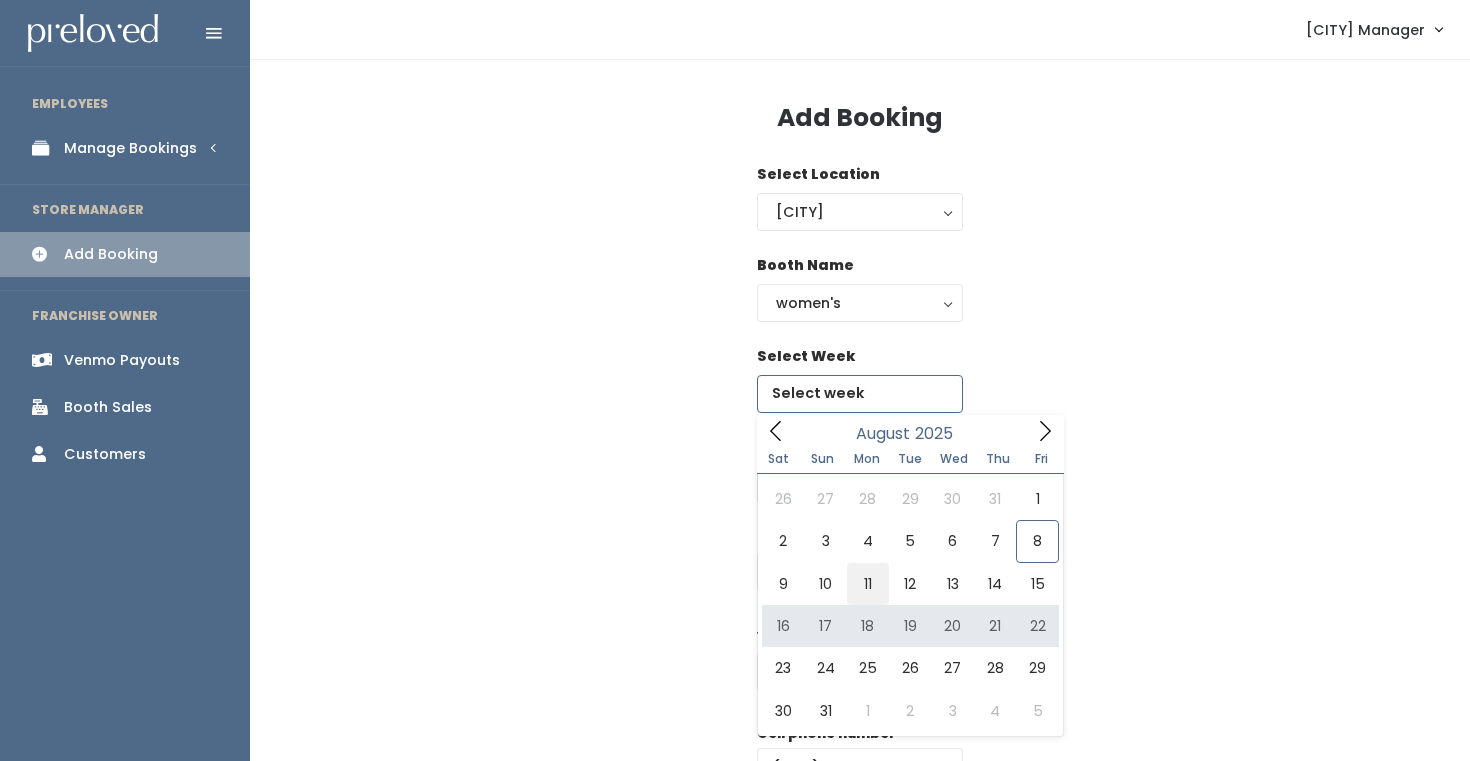 type on "August 9 to August 15" 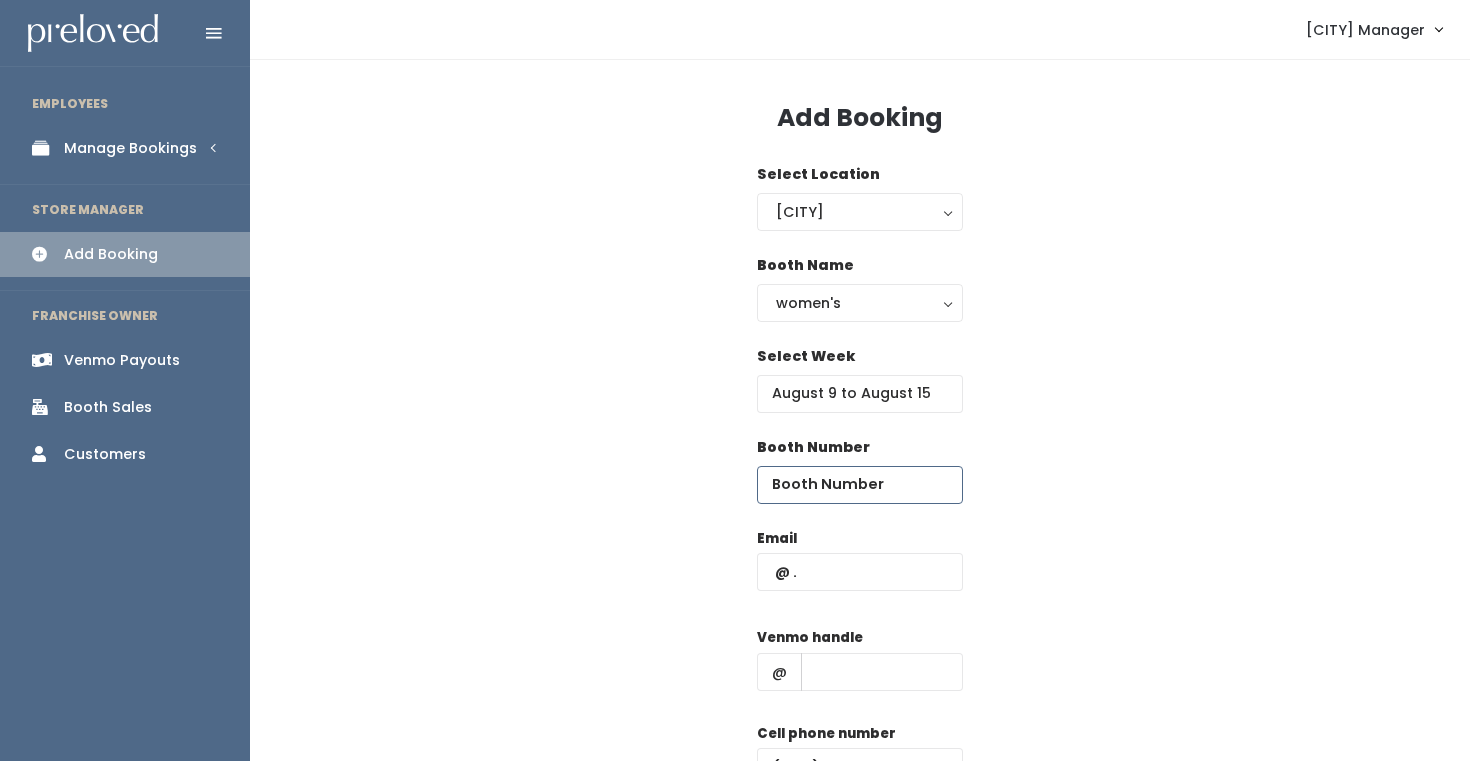 click at bounding box center [860, 485] 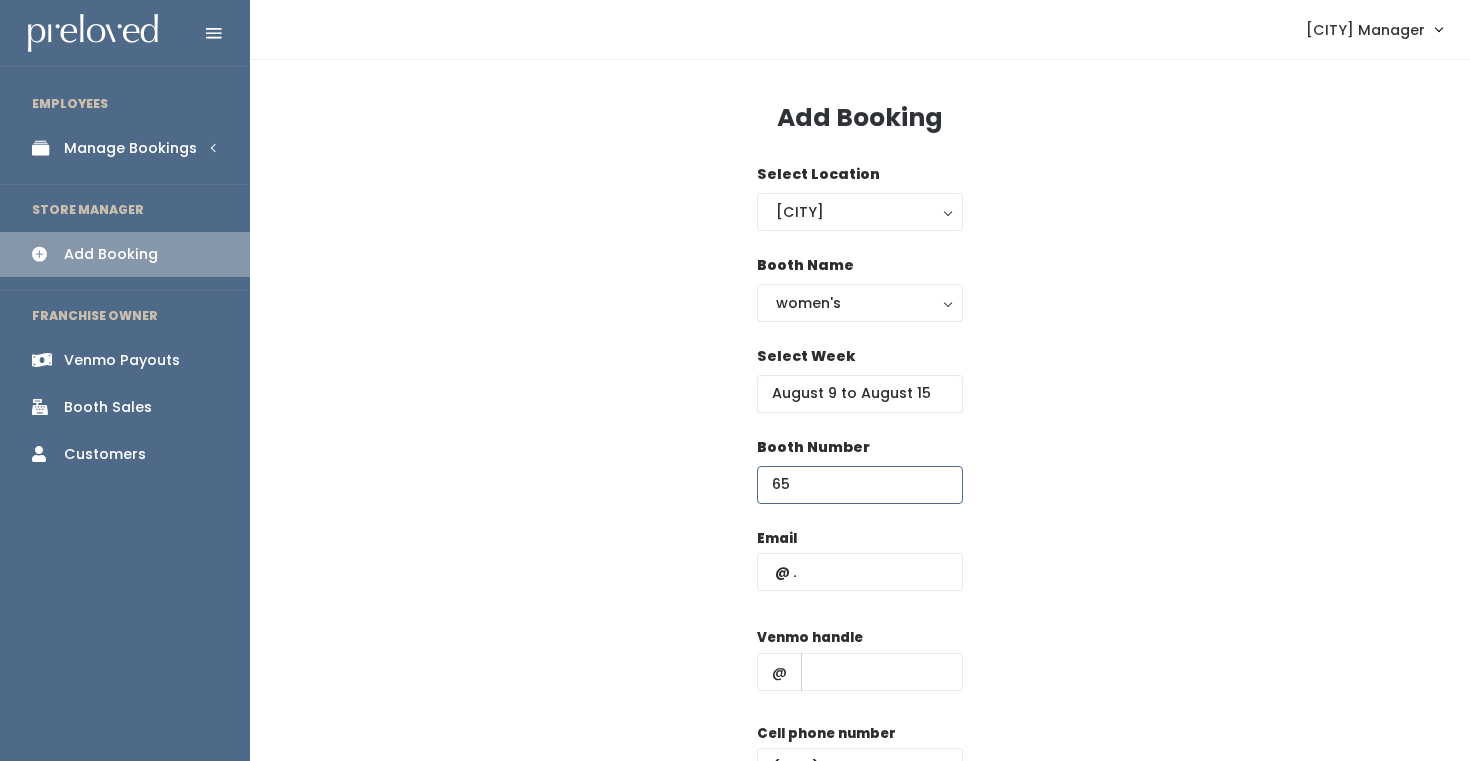 type on "65" 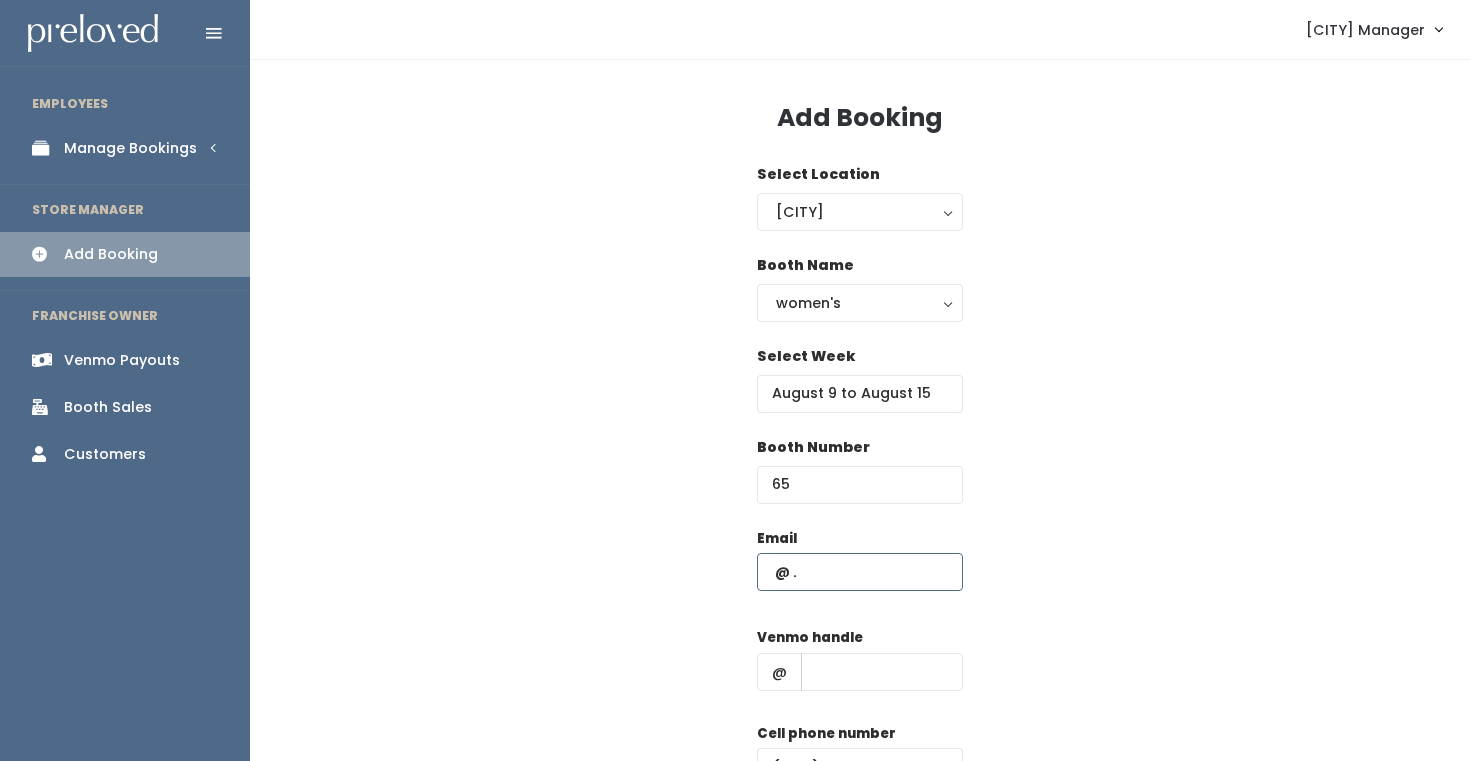 click at bounding box center (860, 572) 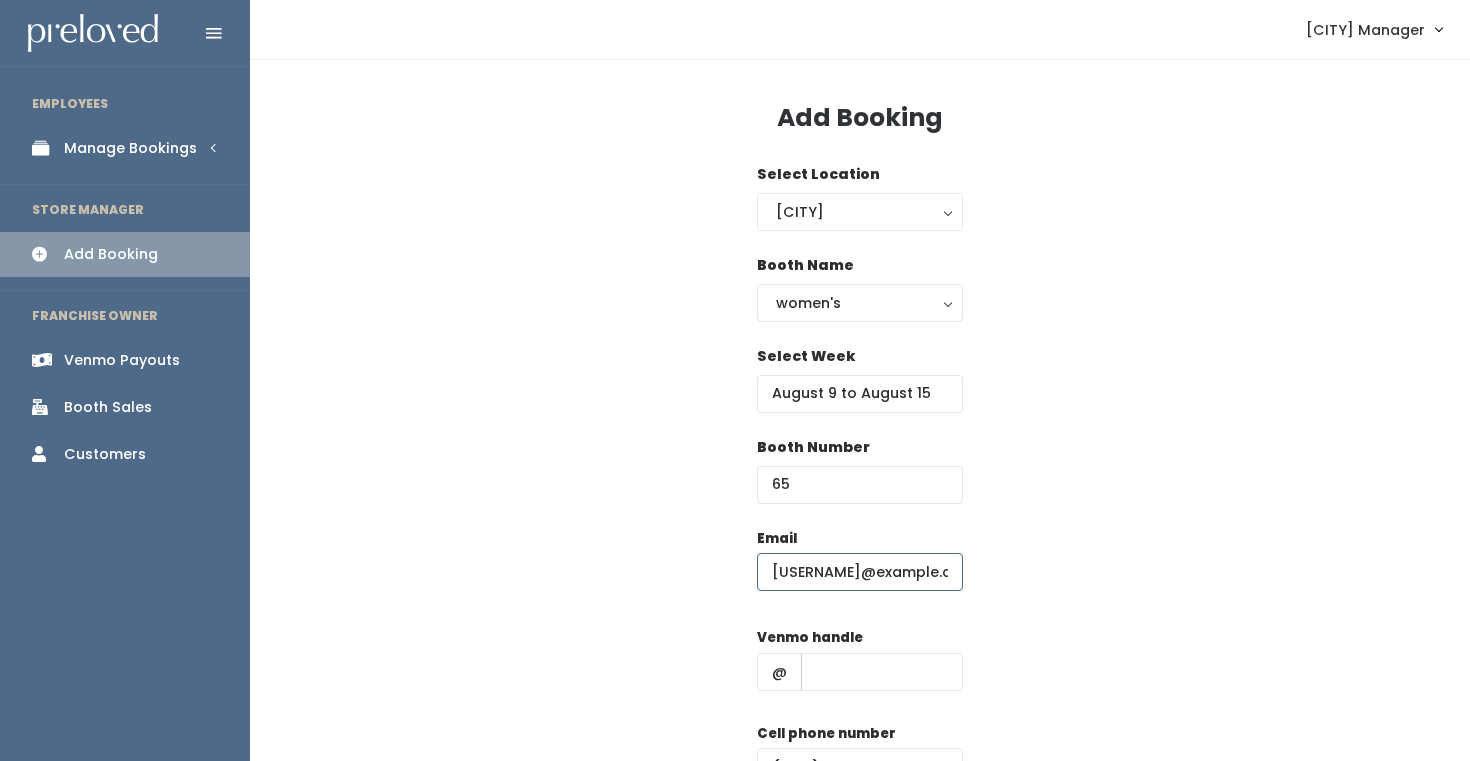scroll, scrollTop: 0, scrollLeft: 79, axis: horizontal 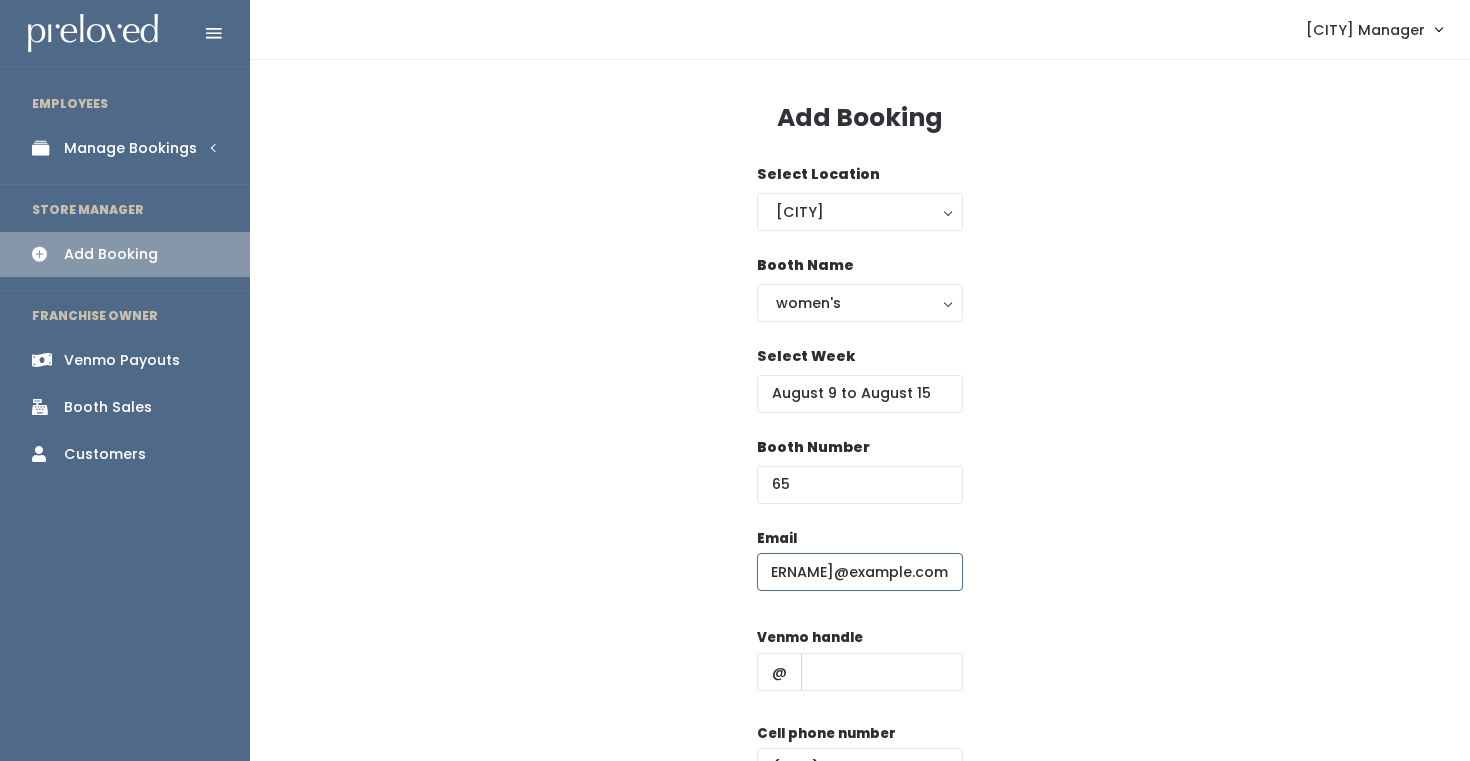 type on "[USERNAME]@example.com" 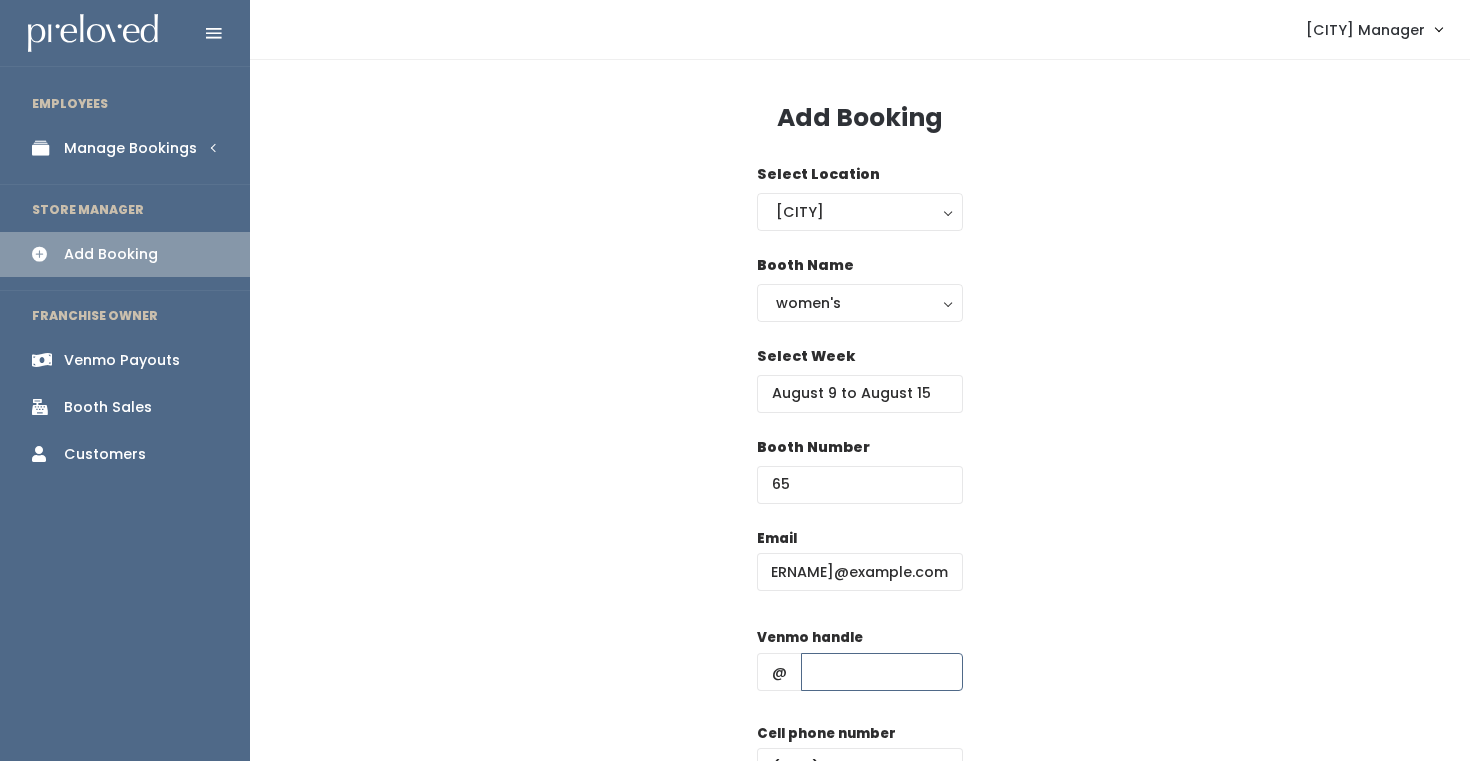 click at bounding box center (882, 672) 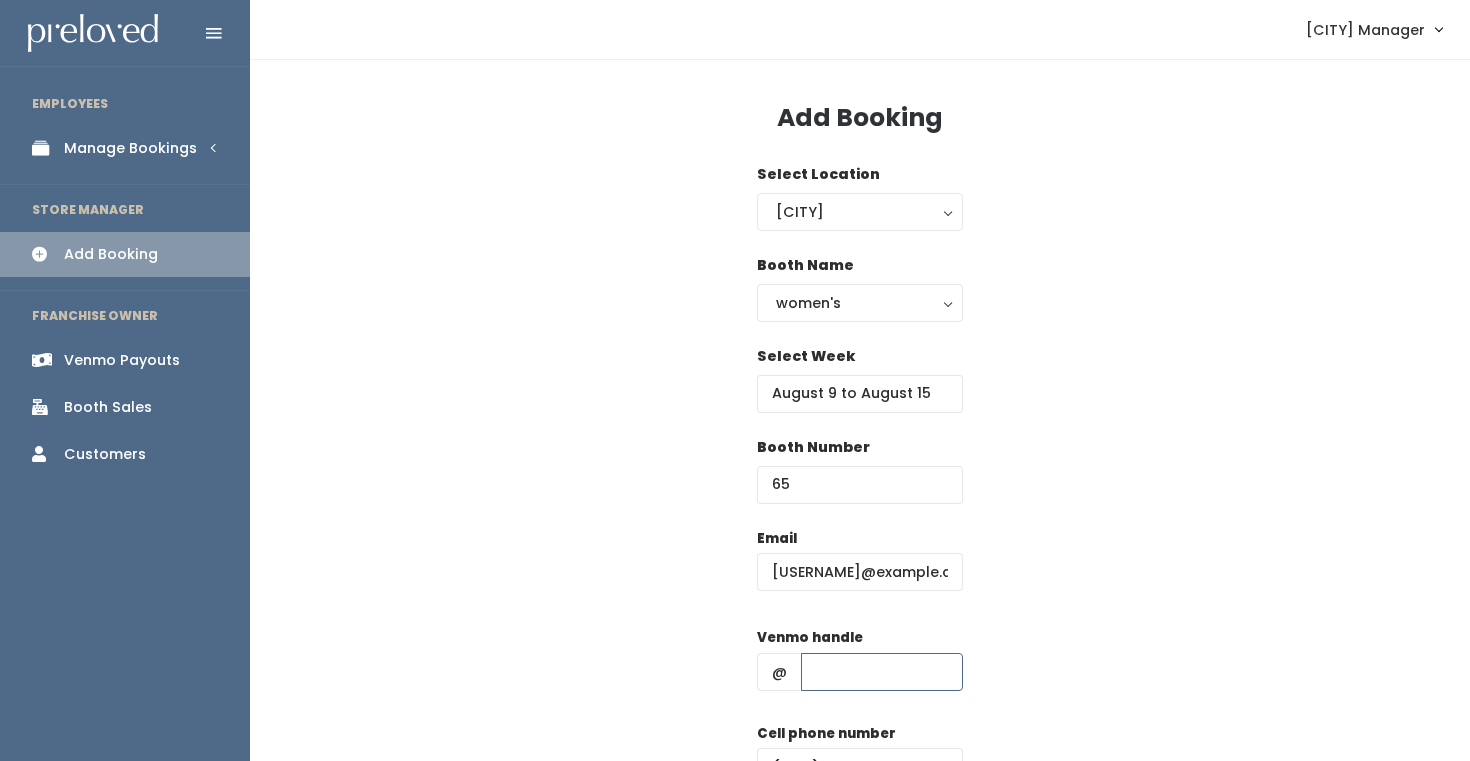 type on "d" 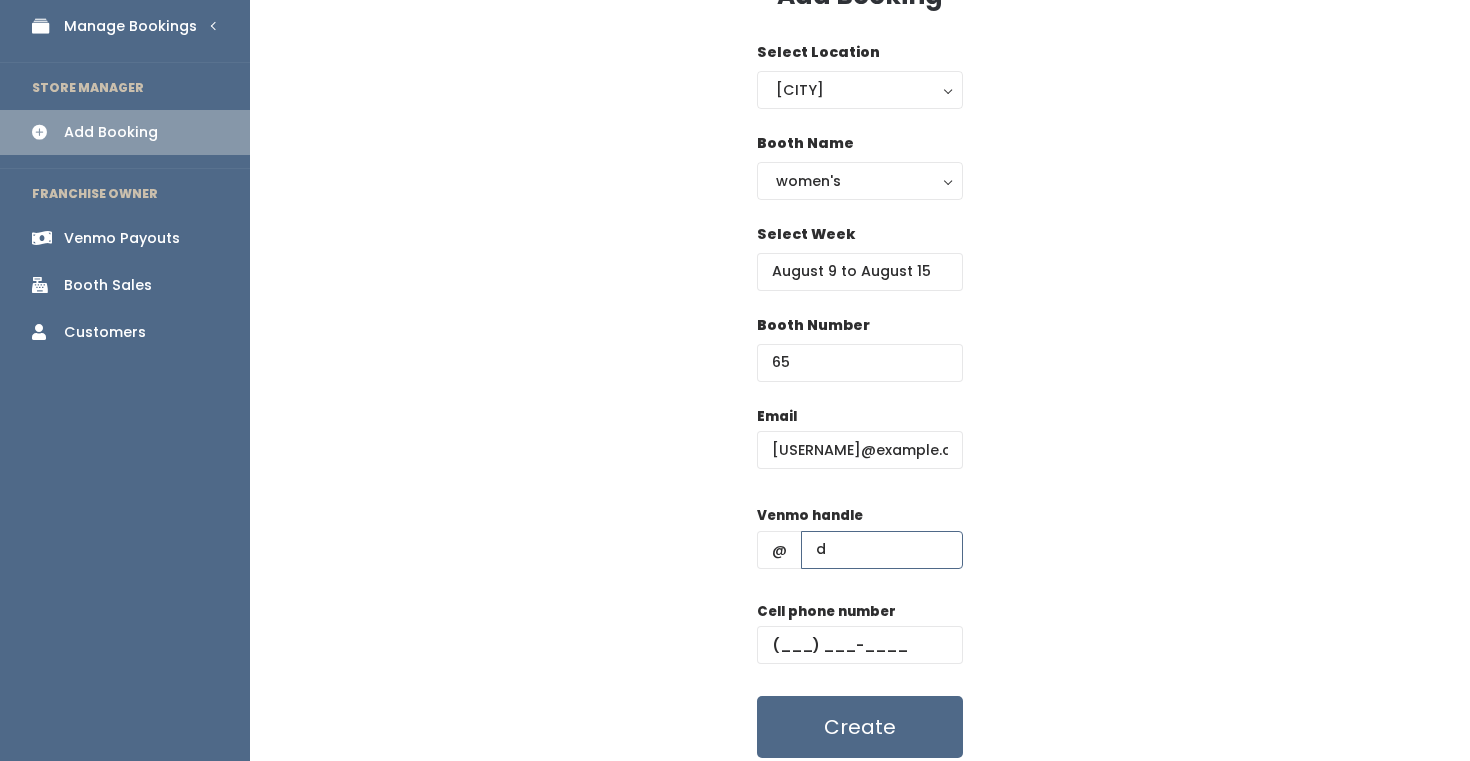 scroll, scrollTop: 147, scrollLeft: 0, axis: vertical 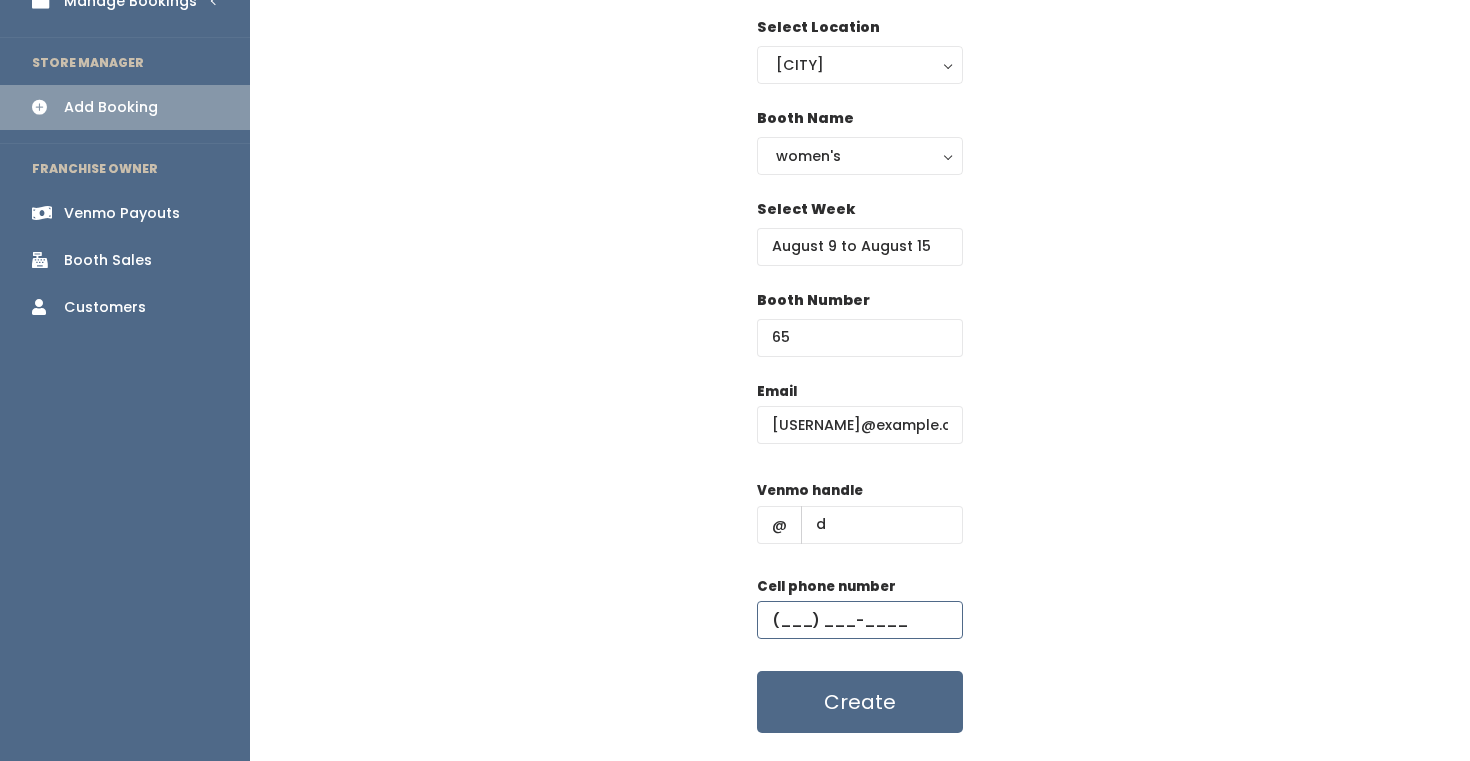 click at bounding box center [860, 620] 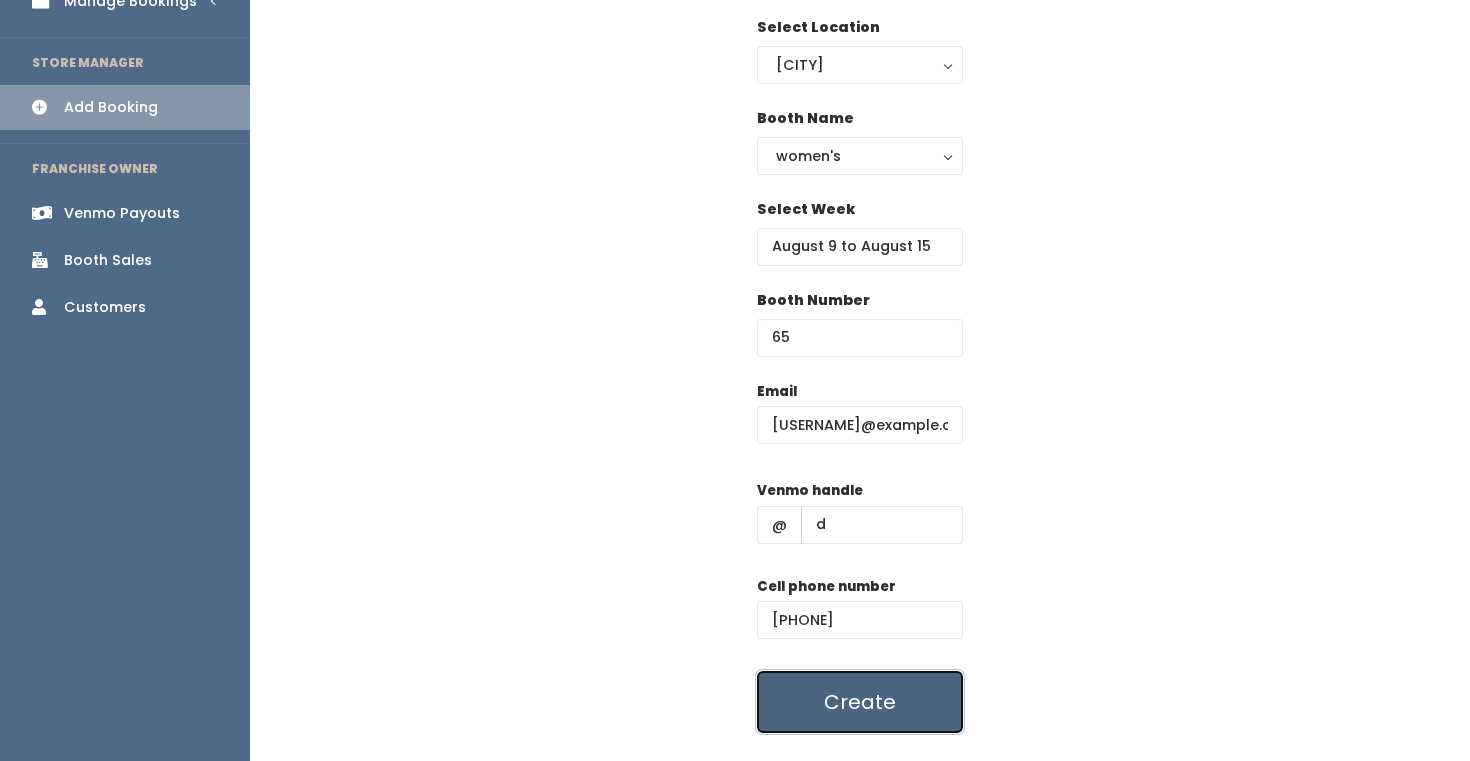 click on "Create" at bounding box center [860, 702] 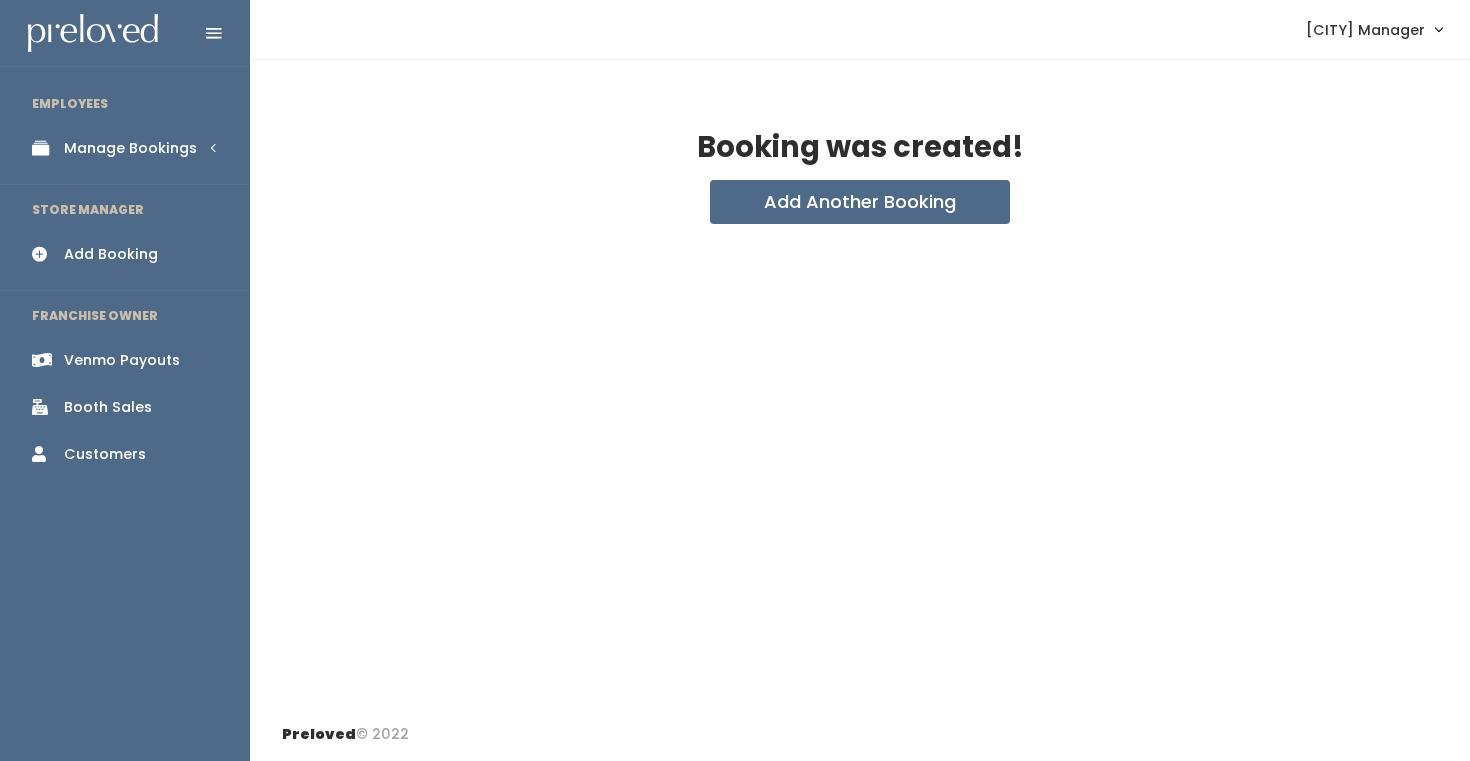 scroll, scrollTop: 0, scrollLeft: 0, axis: both 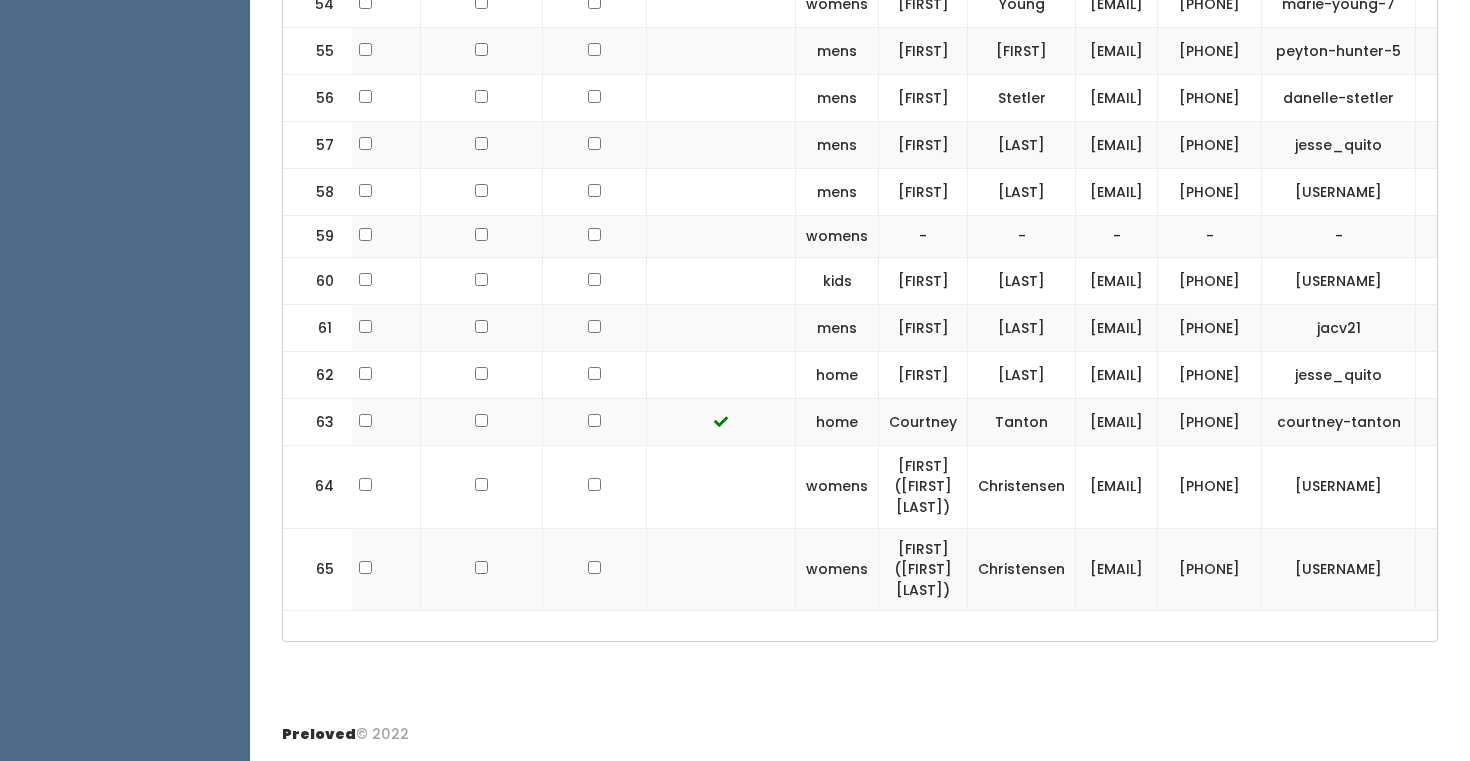 drag, startPoint x: 1309, startPoint y: 573, endPoint x: 1039, endPoint y: 575, distance: 270.00742 